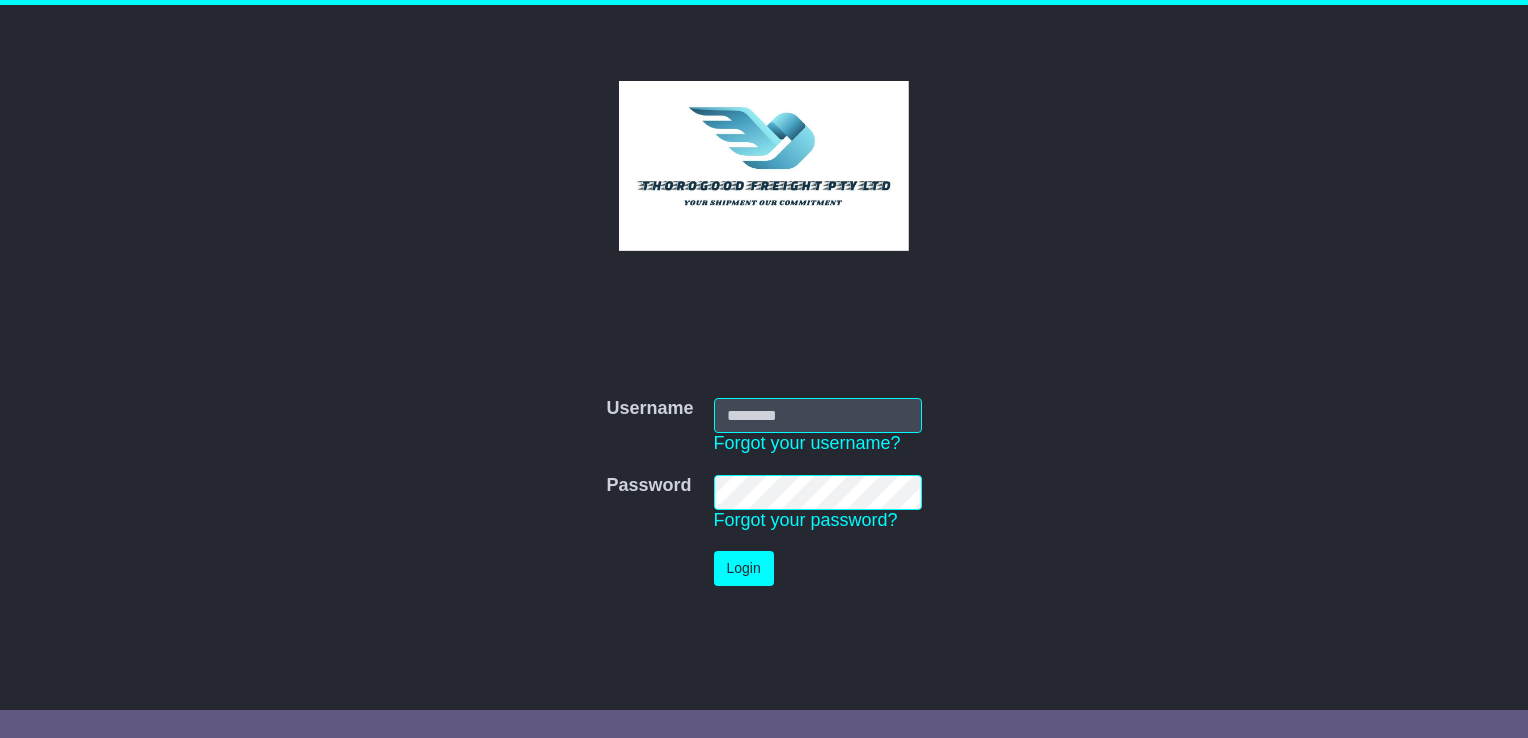 scroll, scrollTop: 0, scrollLeft: 0, axis: both 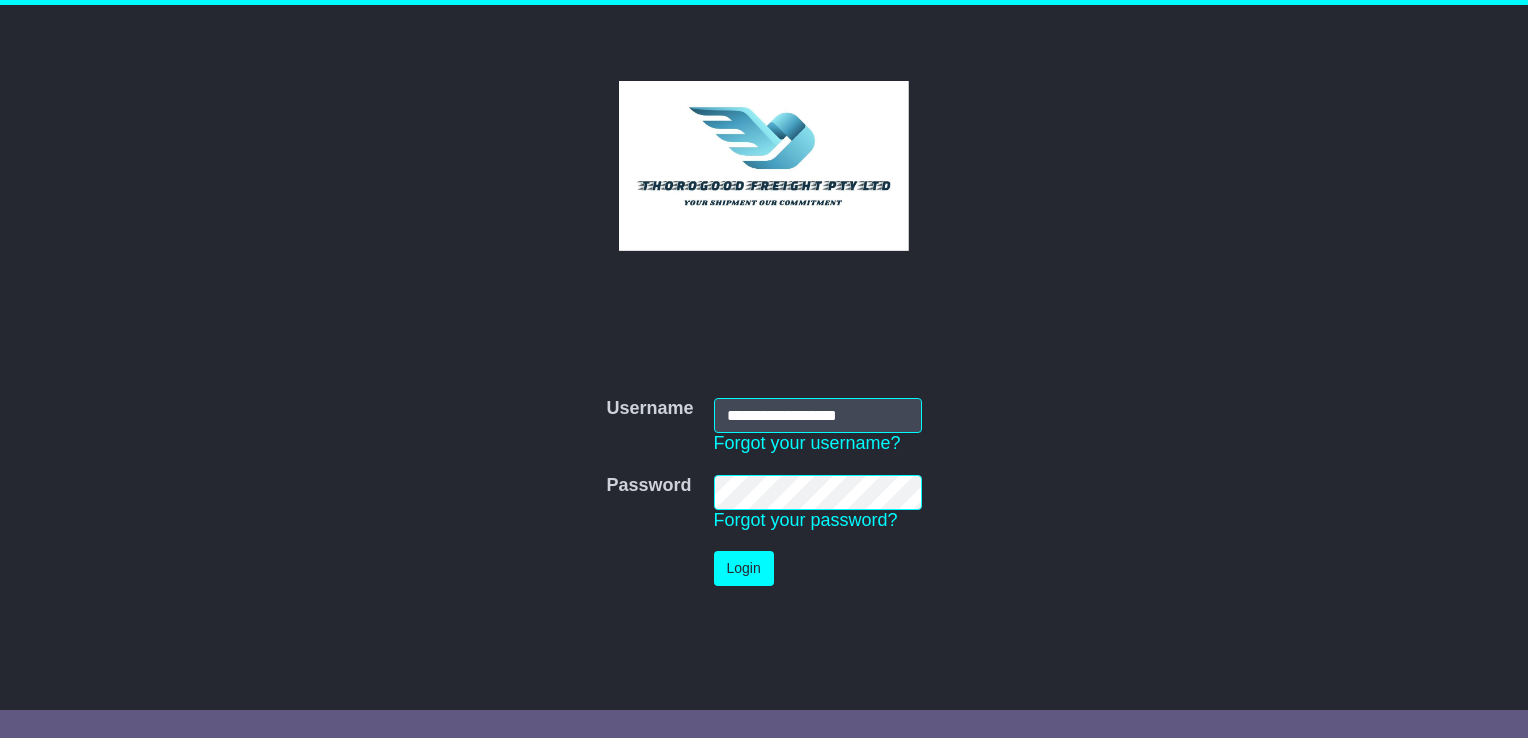 click on "Login" at bounding box center [744, 568] 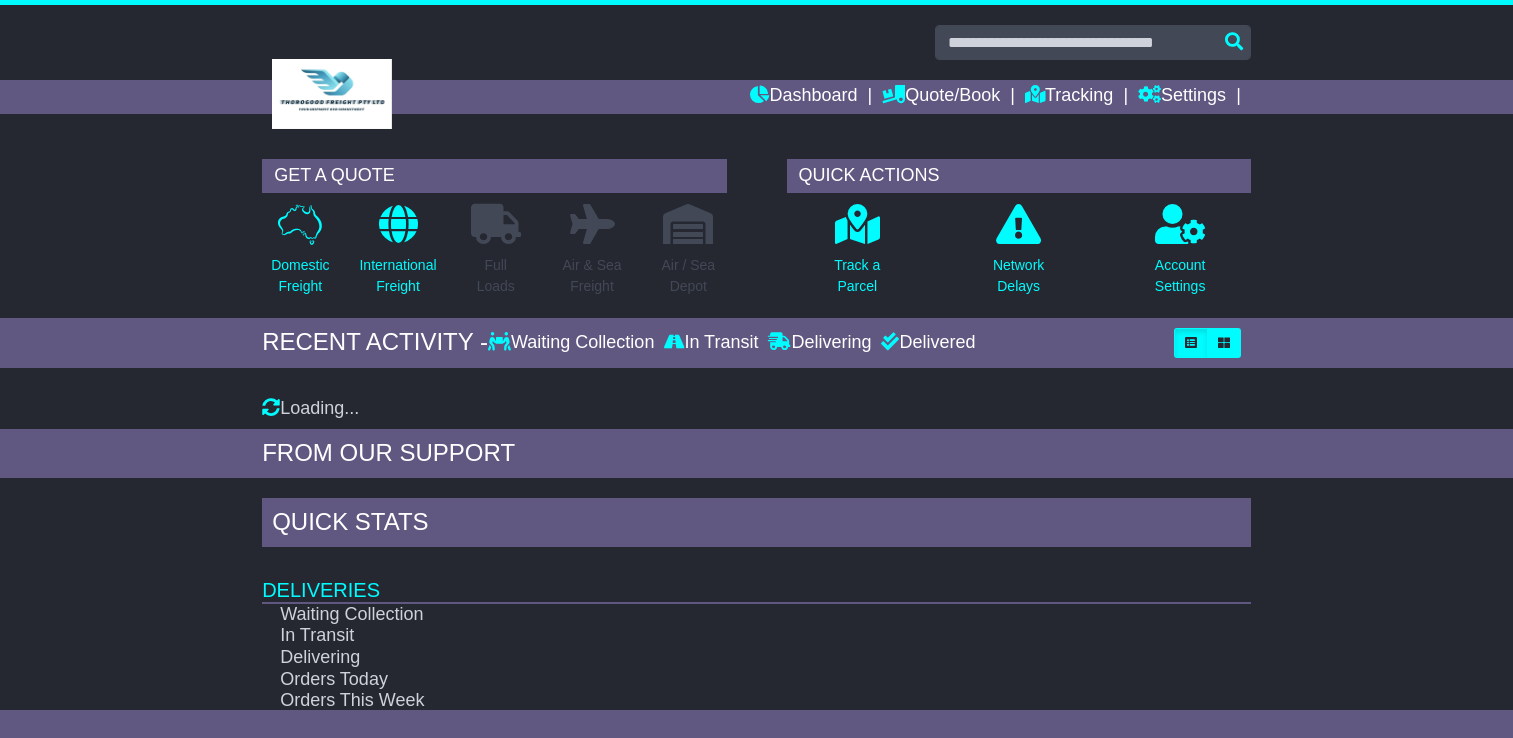 scroll, scrollTop: 0, scrollLeft: 0, axis: both 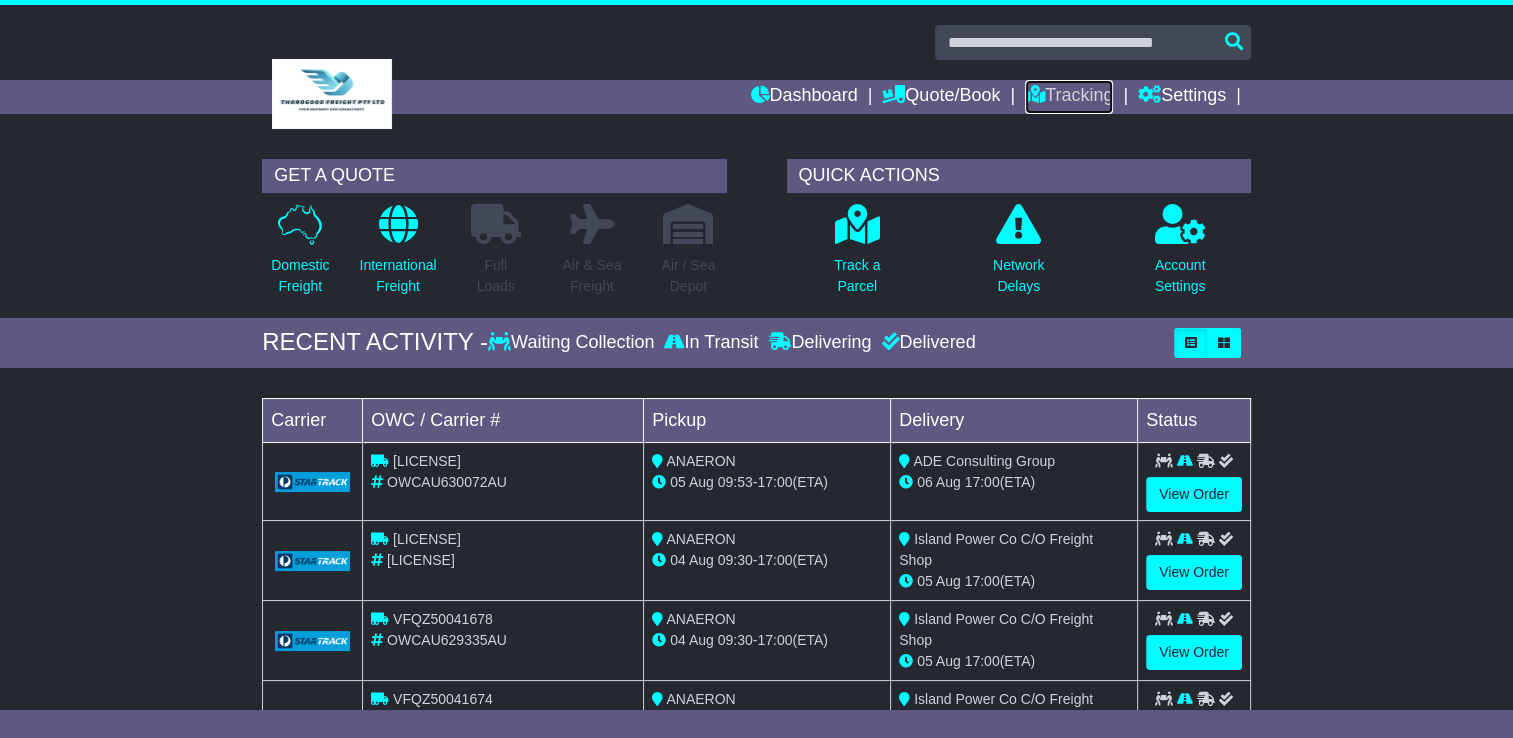 click on "Tracking" at bounding box center [1069, 97] 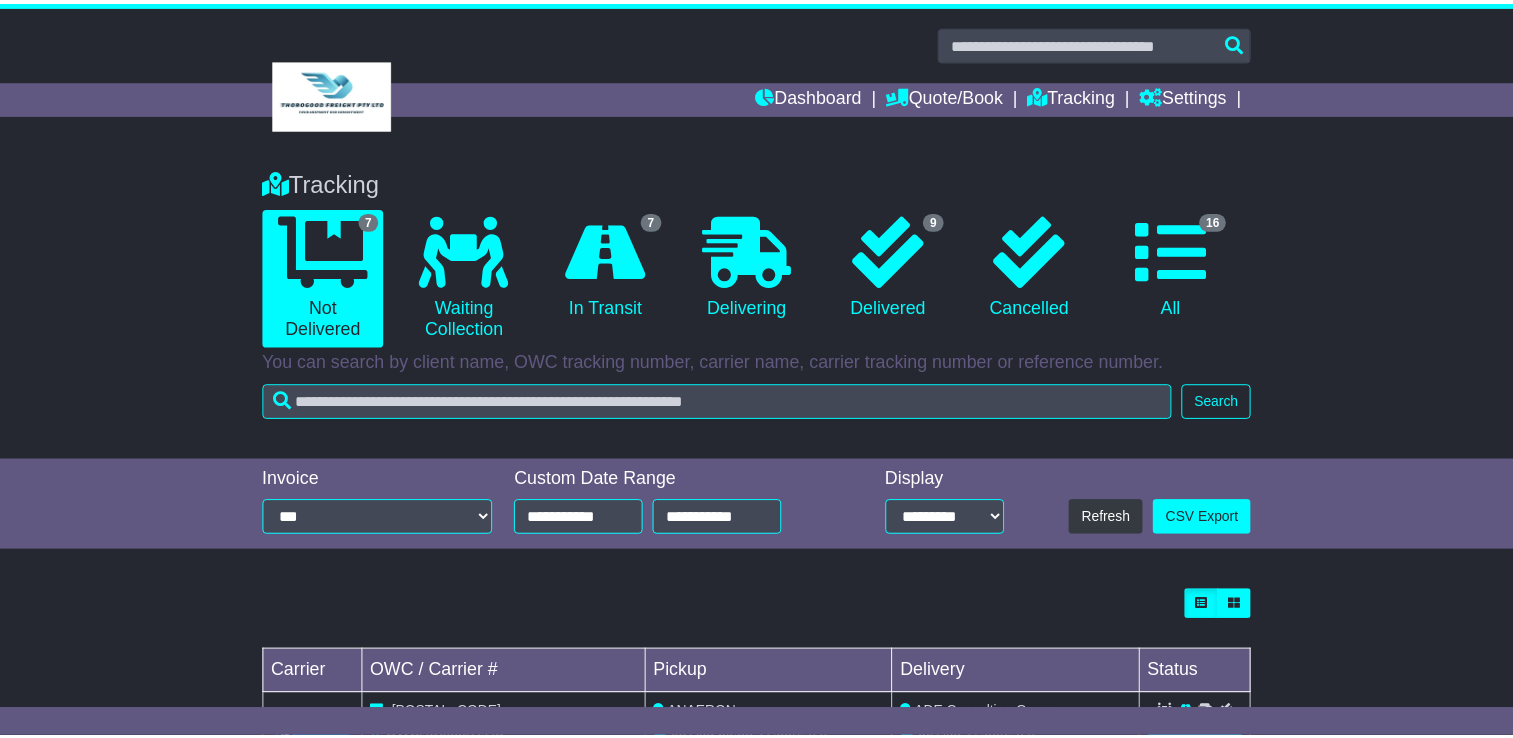 scroll, scrollTop: 0, scrollLeft: 0, axis: both 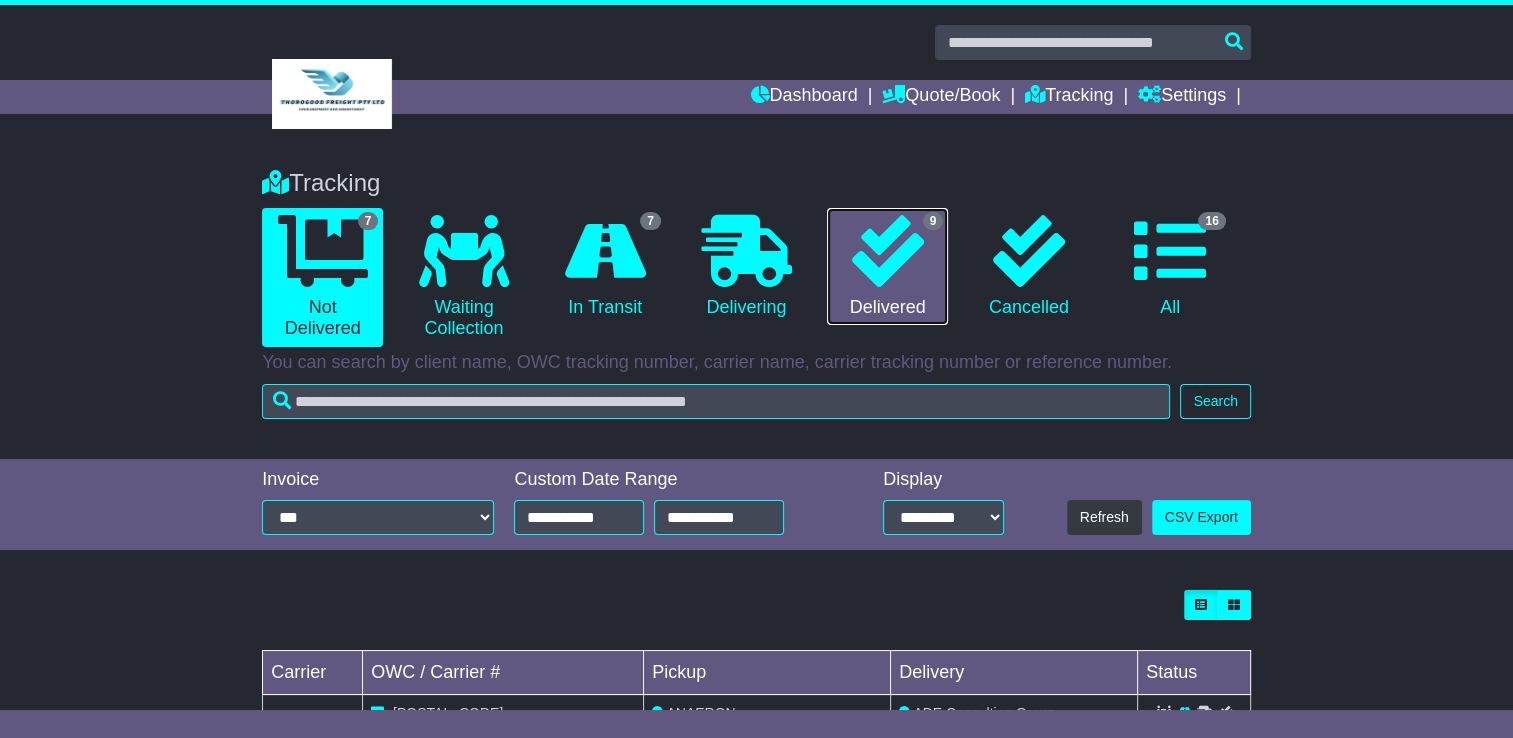 click on "9
Delivered" at bounding box center [887, 267] 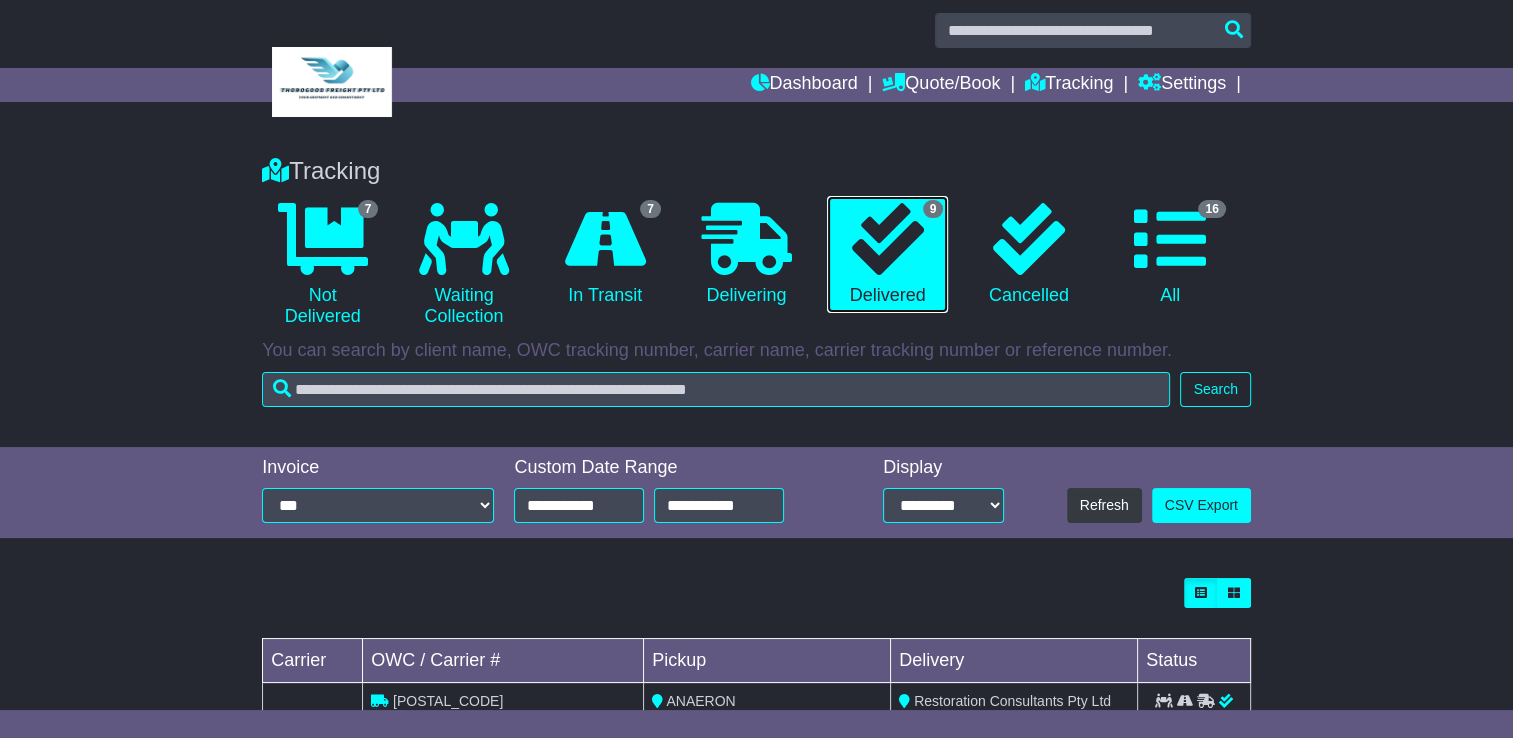 scroll, scrollTop: 0, scrollLeft: 0, axis: both 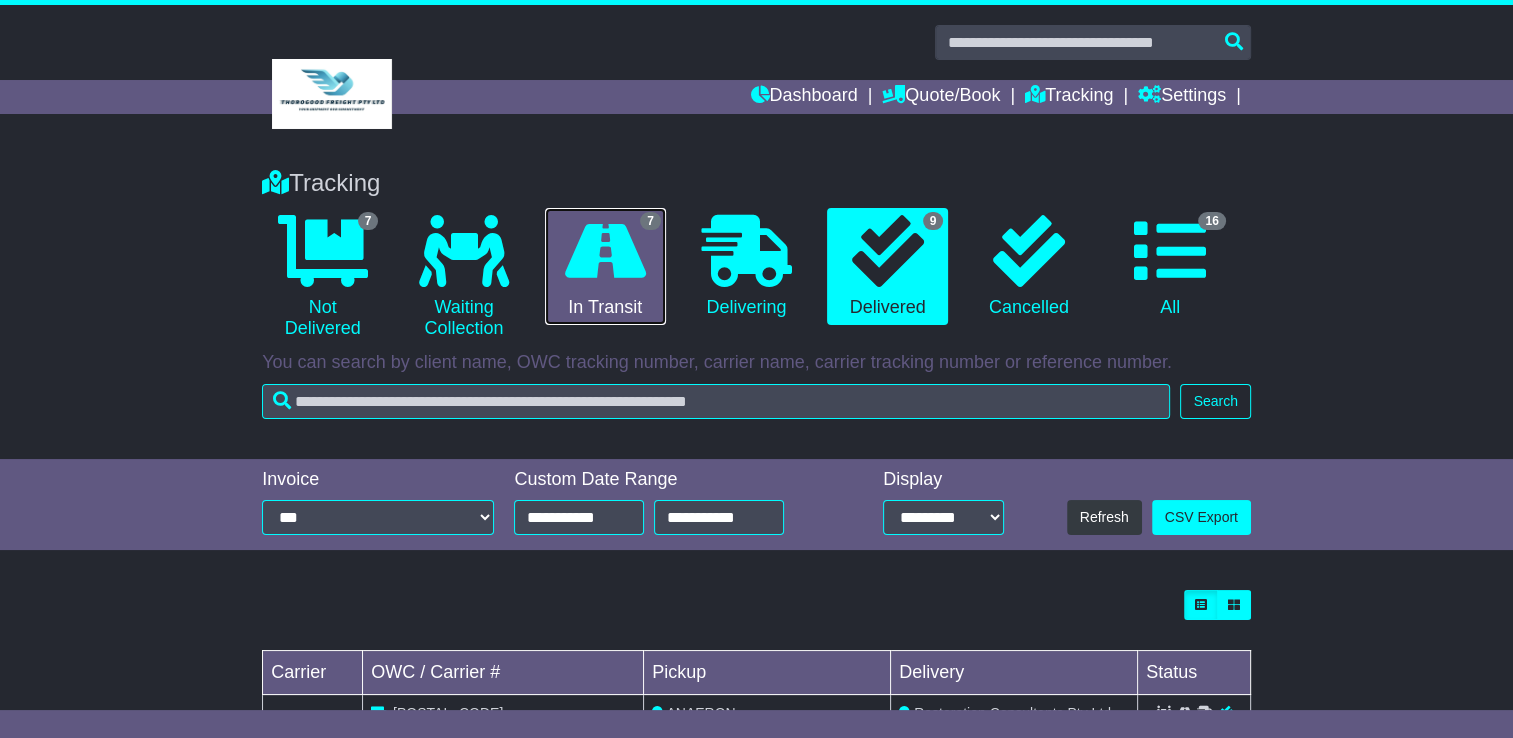 click on "7
In Transit" at bounding box center [605, 267] 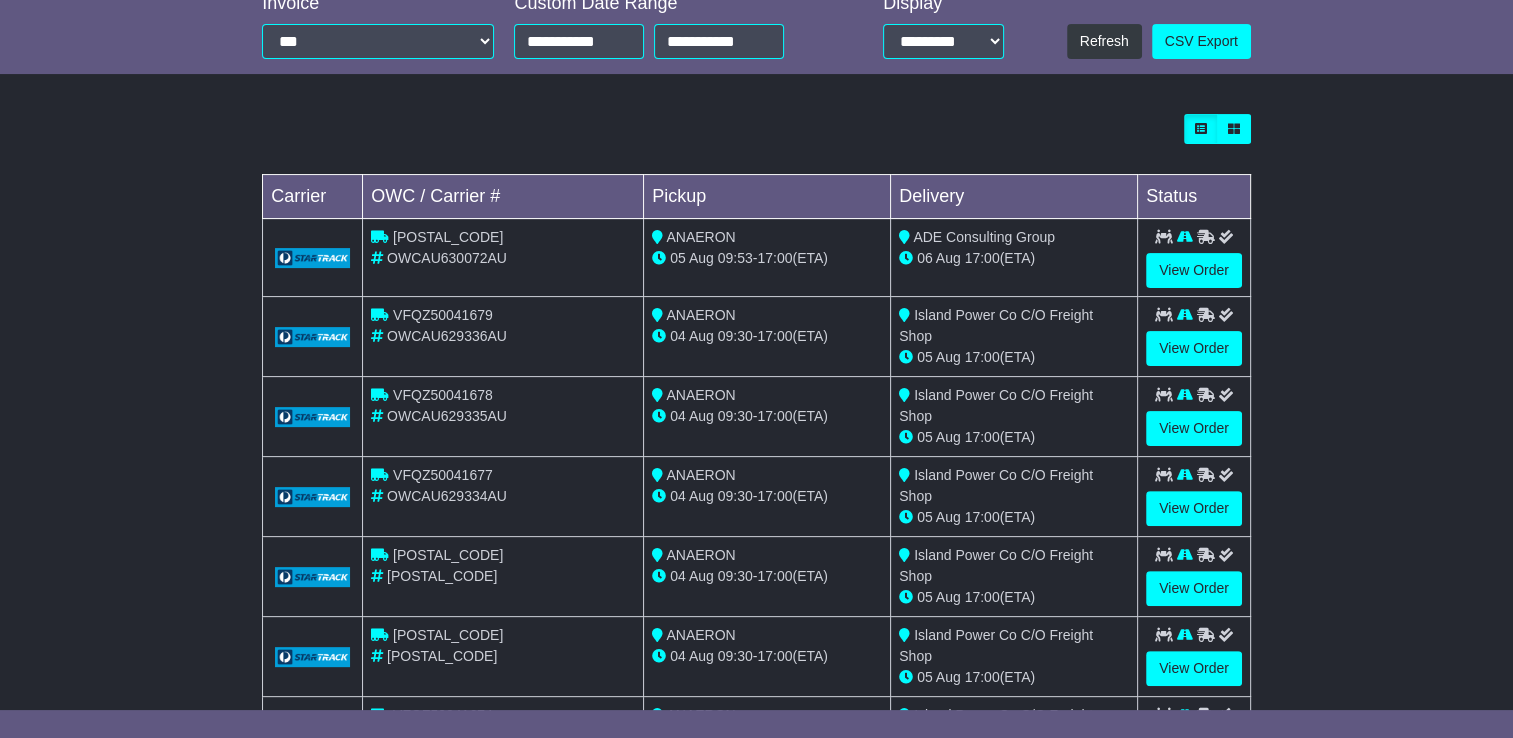 scroll, scrollTop: 568, scrollLeft: 0, axis: vertical 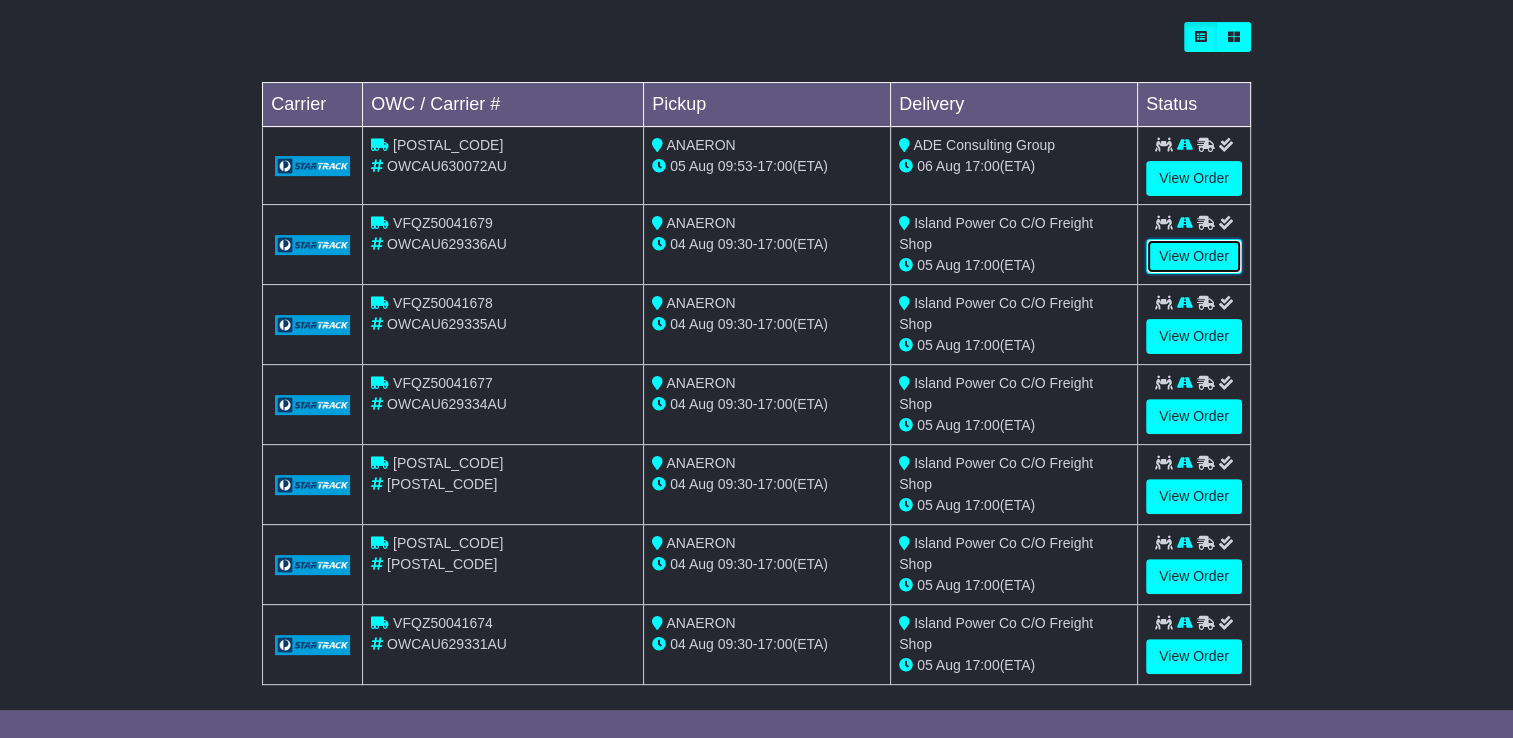 click on "View Order" at bounding box center [1194, 256] 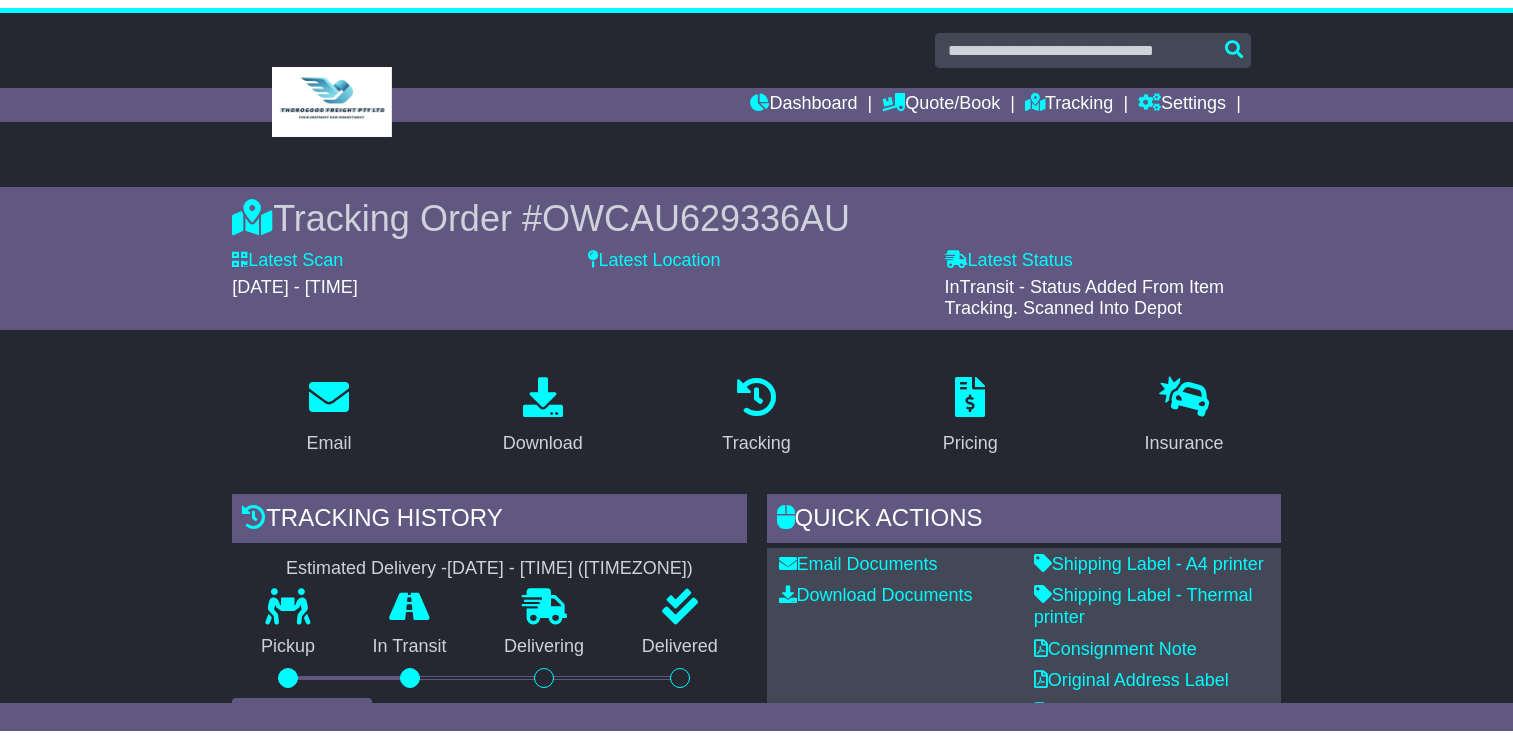 scroll, scrollTop: 0, scrollLeft: 0, axis: both 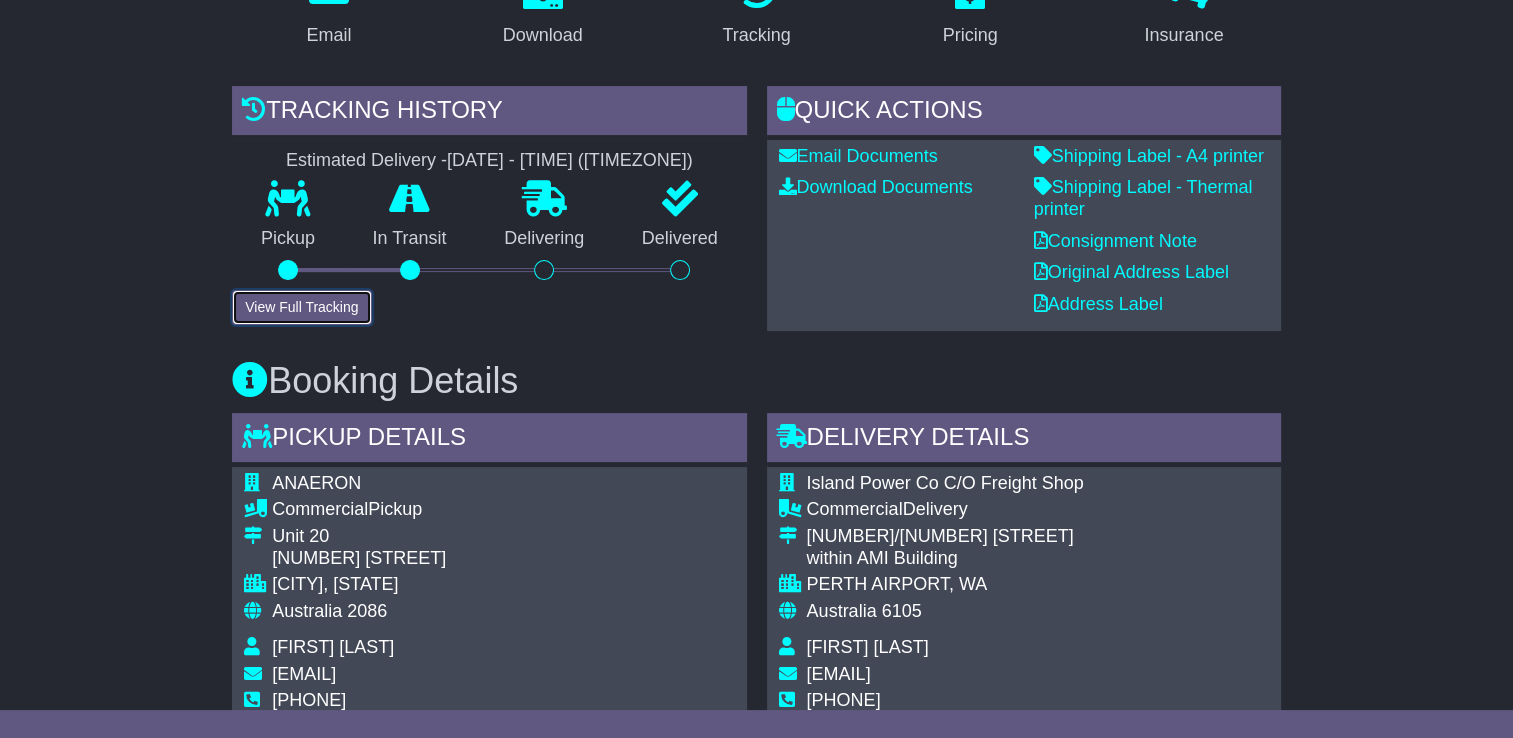 click on "View Full Tracking" at bounding box center (301, 307) 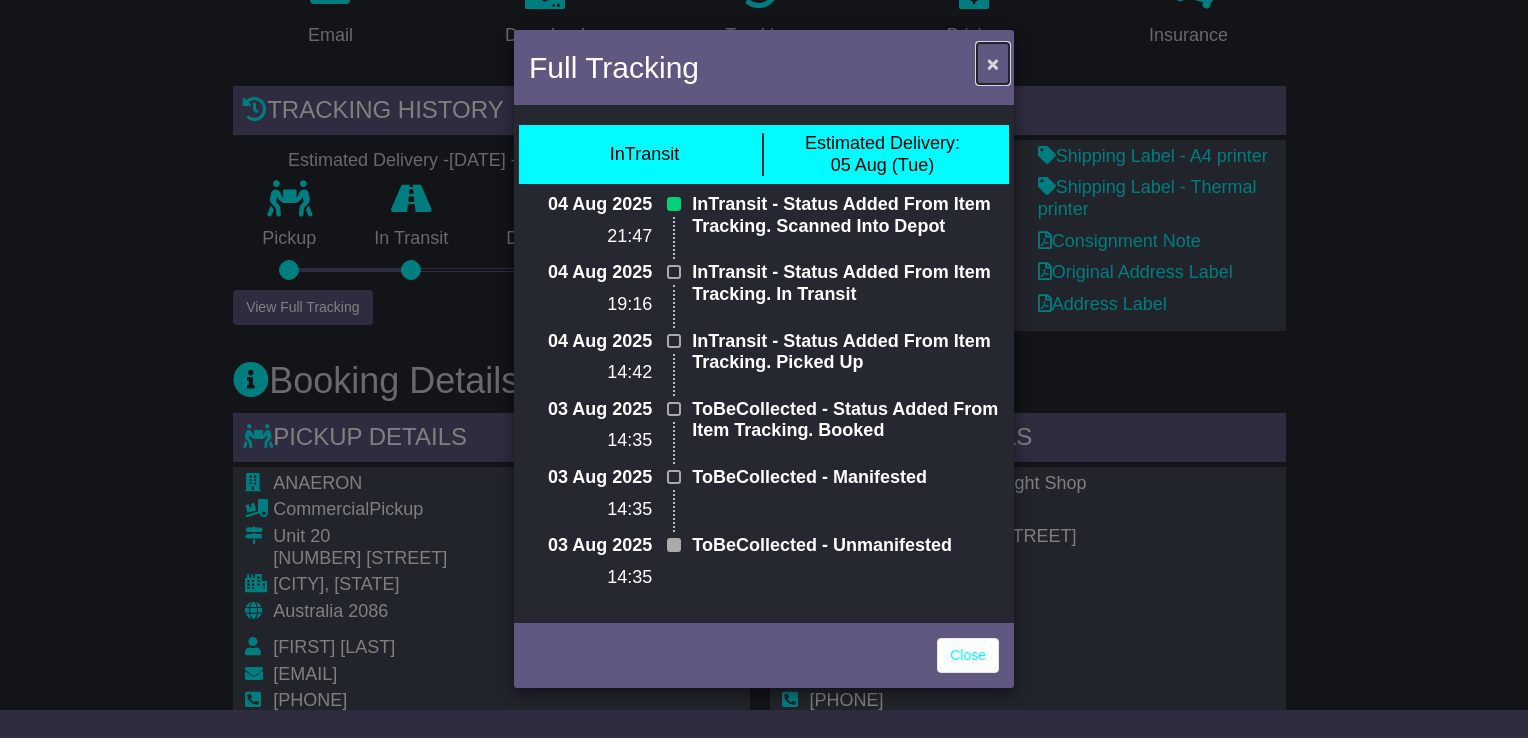 click on "×" at bounding box center [993, 63] 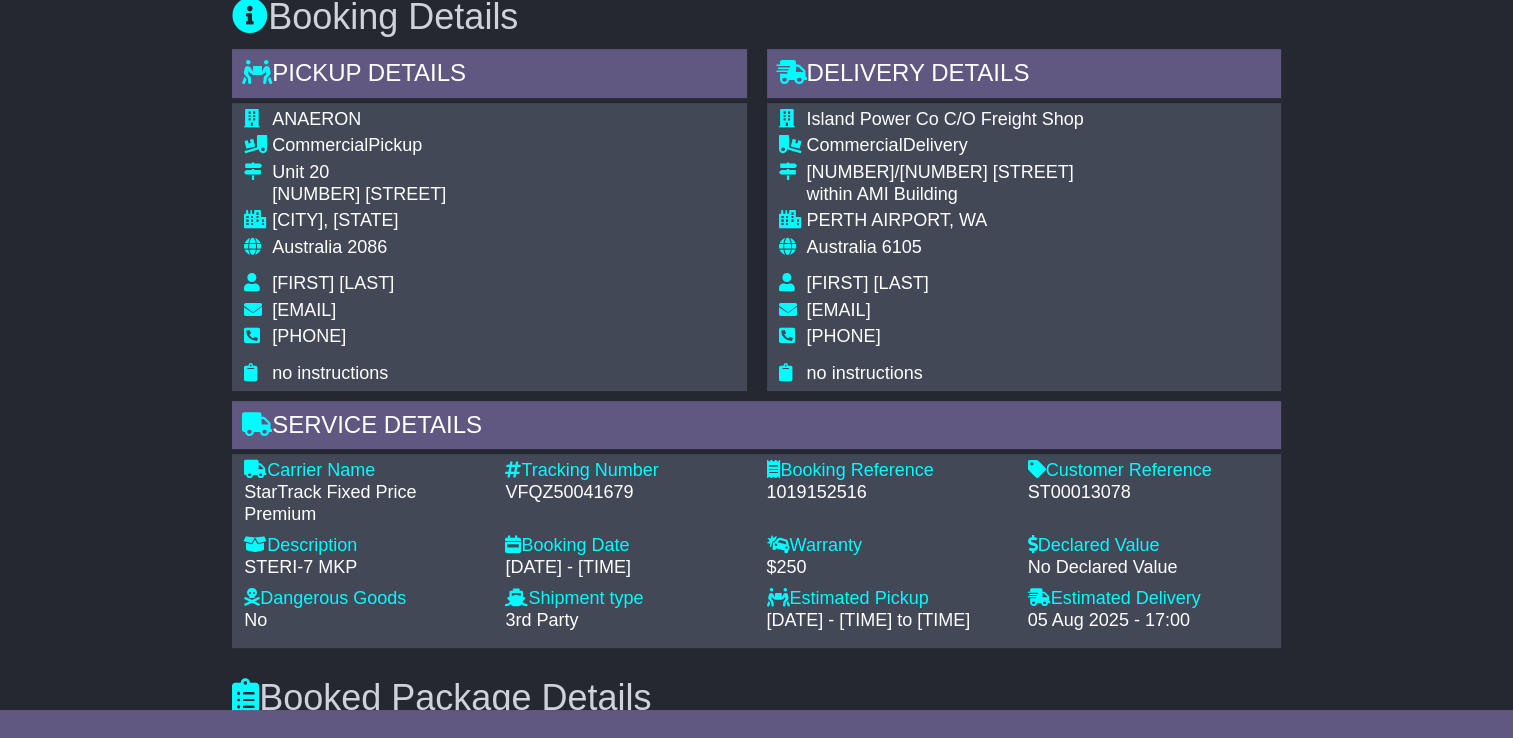 scroll, scrollTop: 800, scrollLeft: 0, axis: vertical 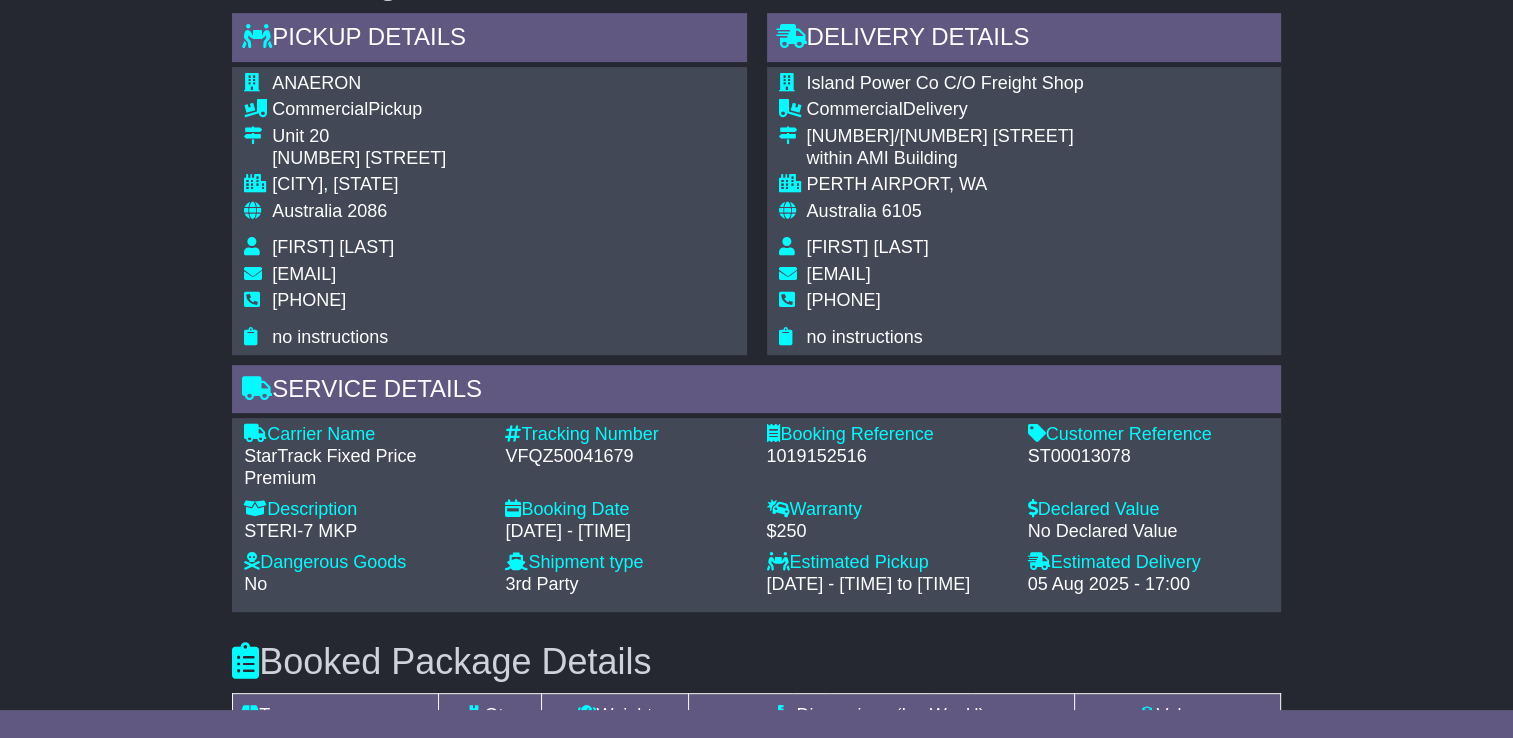 click on "VFQZ50041679" at bounding box center (625, 457) 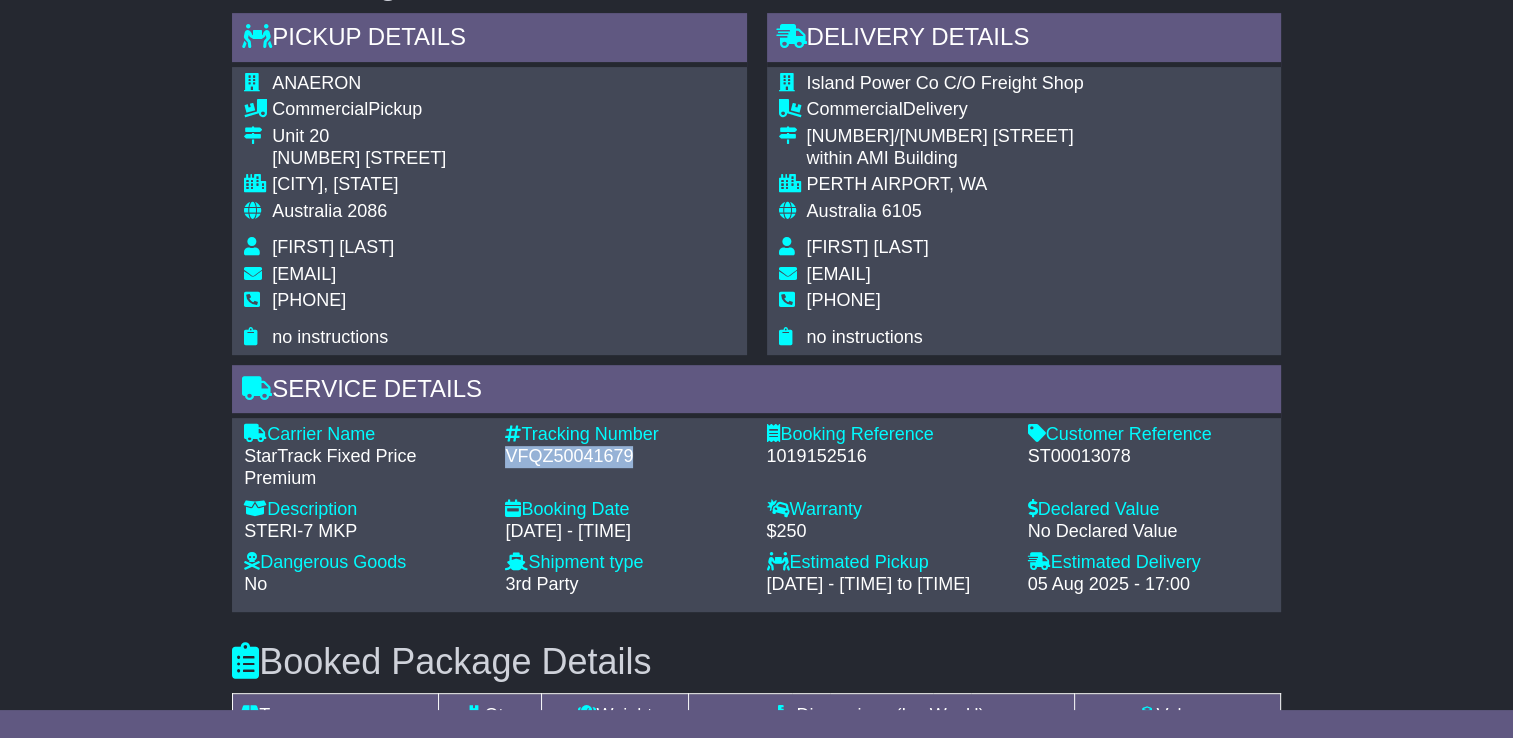 click on "VFQZ50041679" at bounding box center [625, 457] 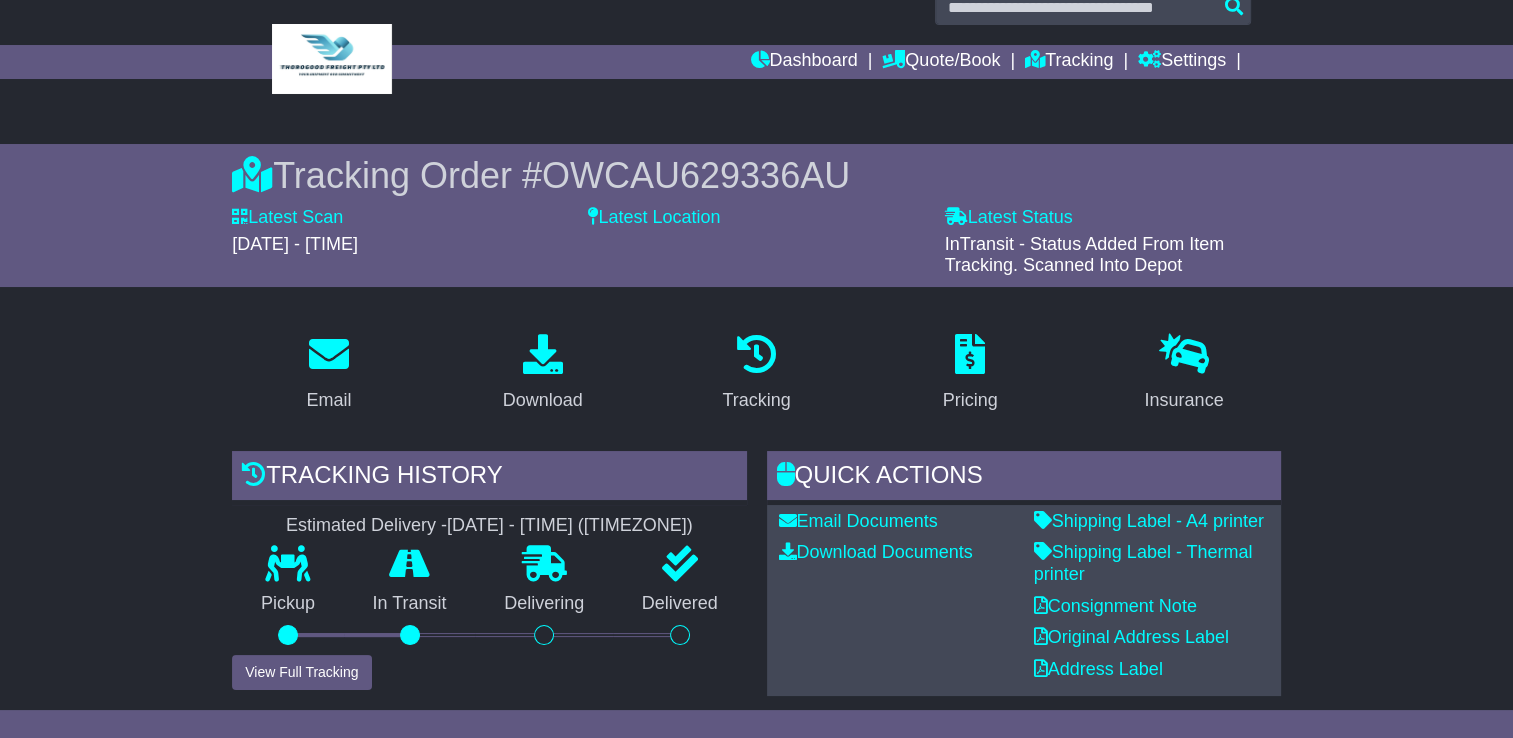 scroll, scrollTop: 0, scrollLeft: 0, axis: both 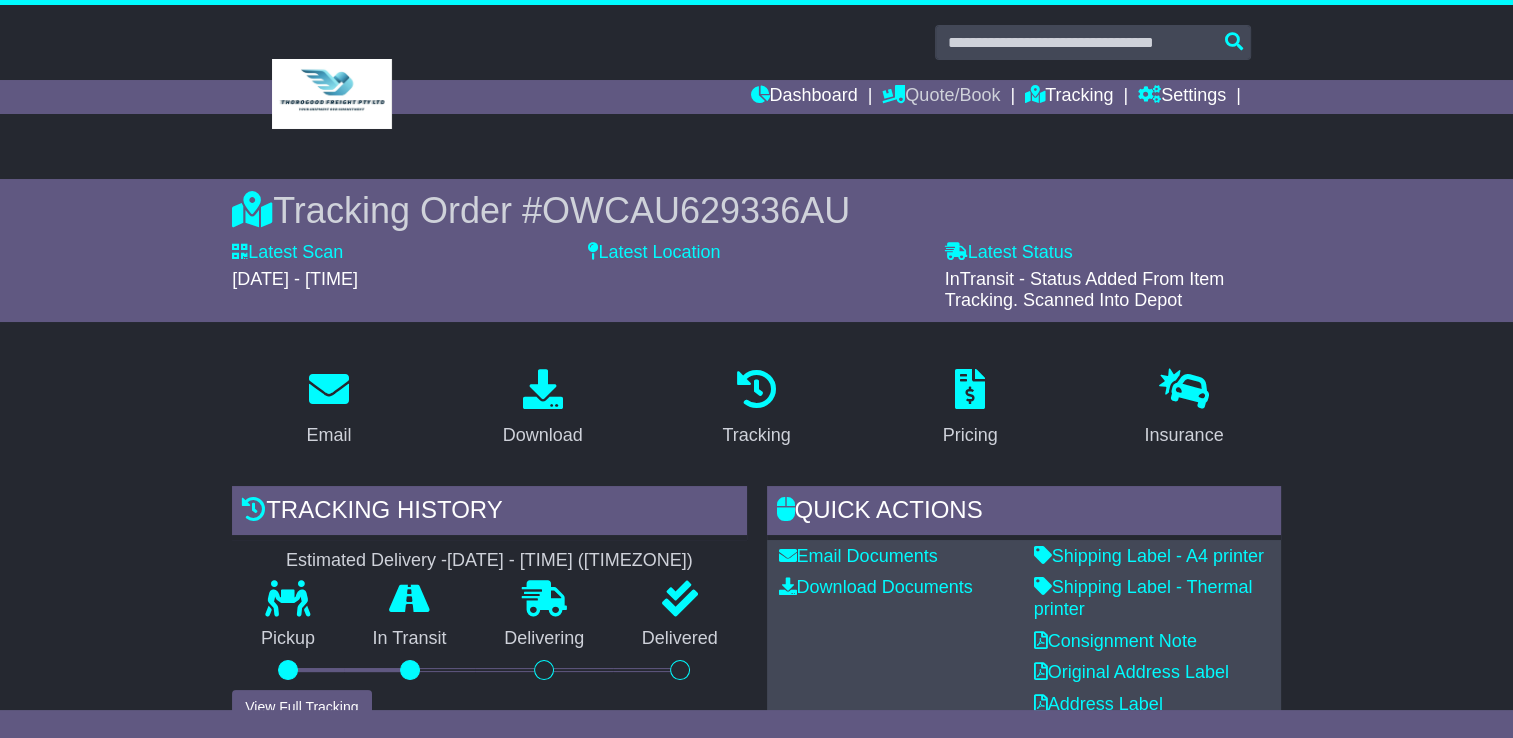 click on "Quote/Book" at bounding box center [941, 97] 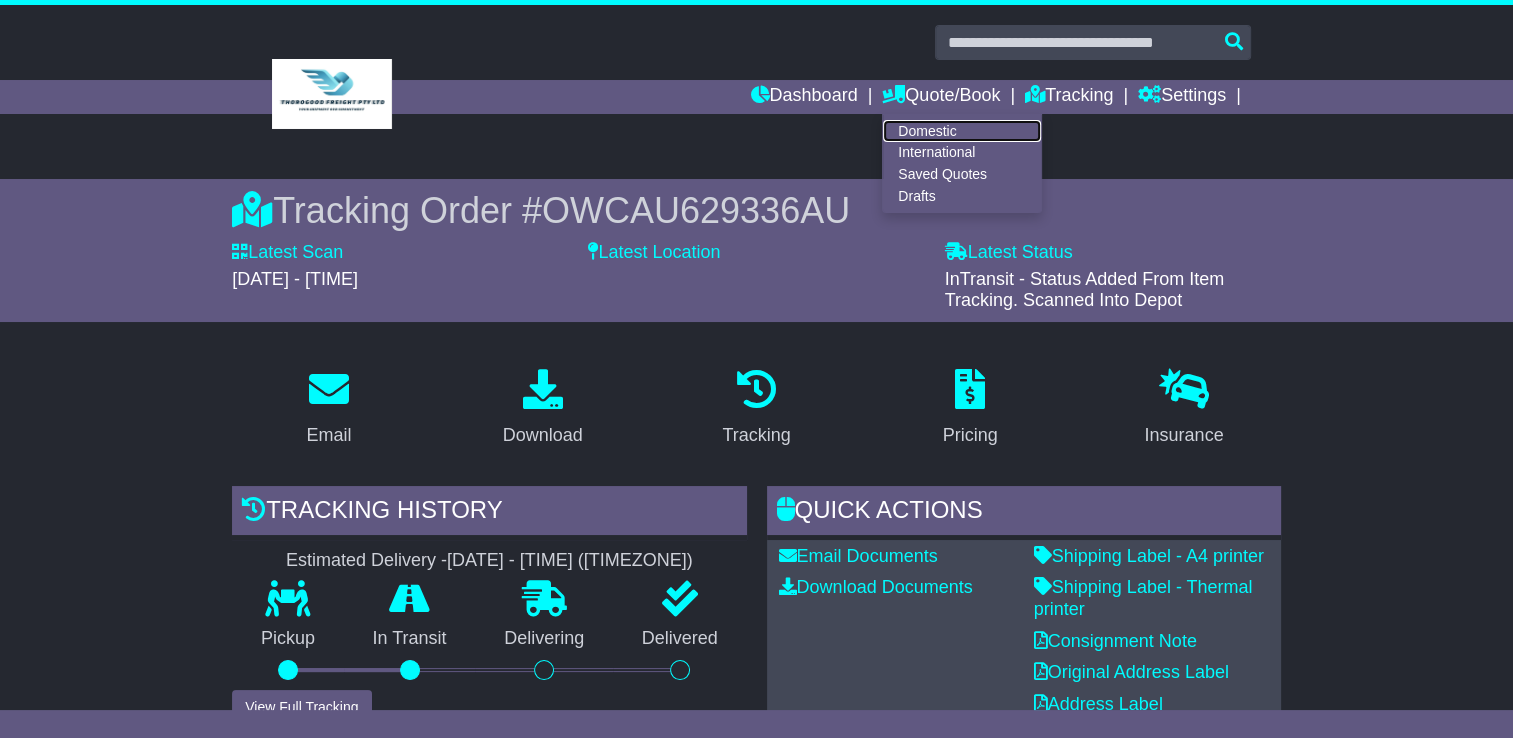 click on "Domestic" at bounding box center [962, 131] 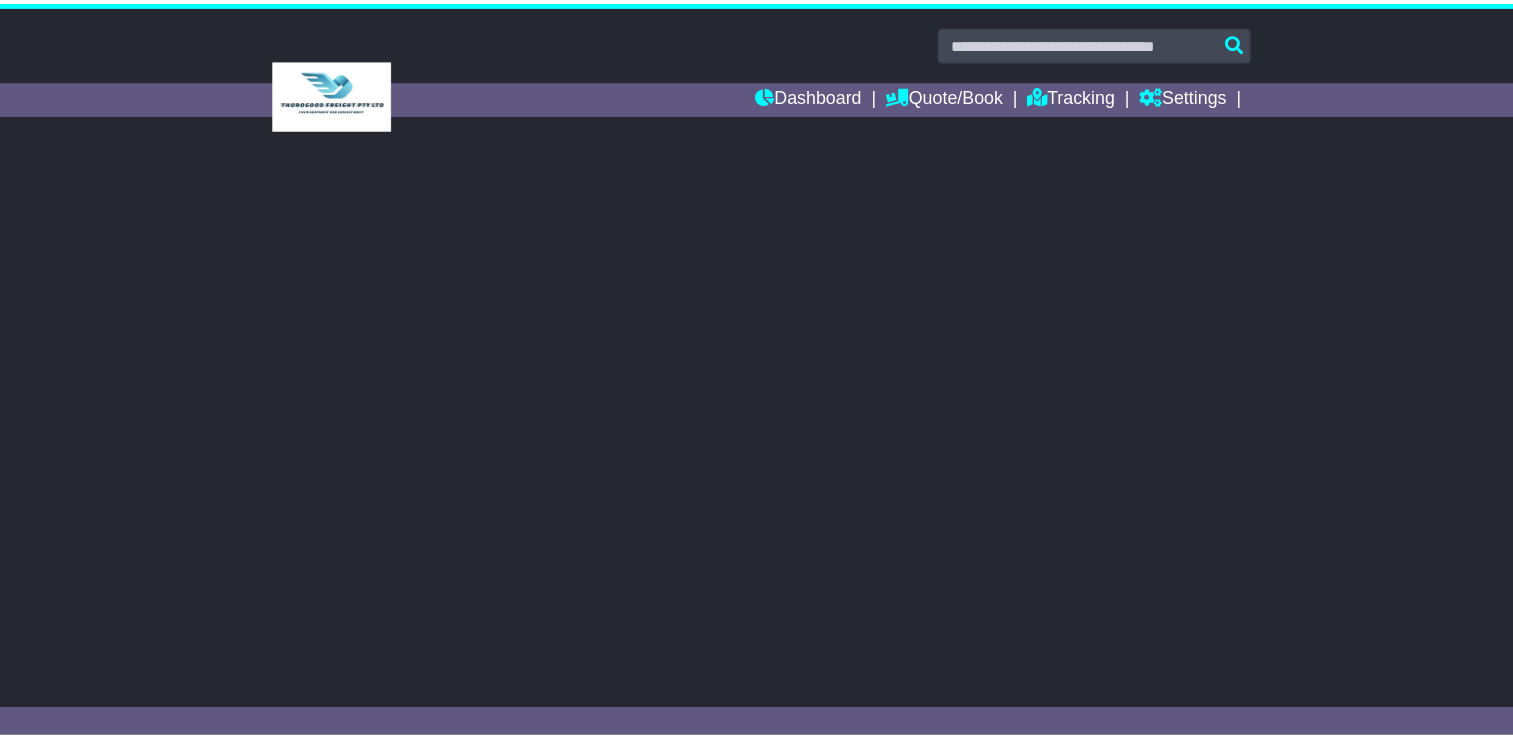 scroll, scrollTop: 0, scrollLeft: 0, axis: both 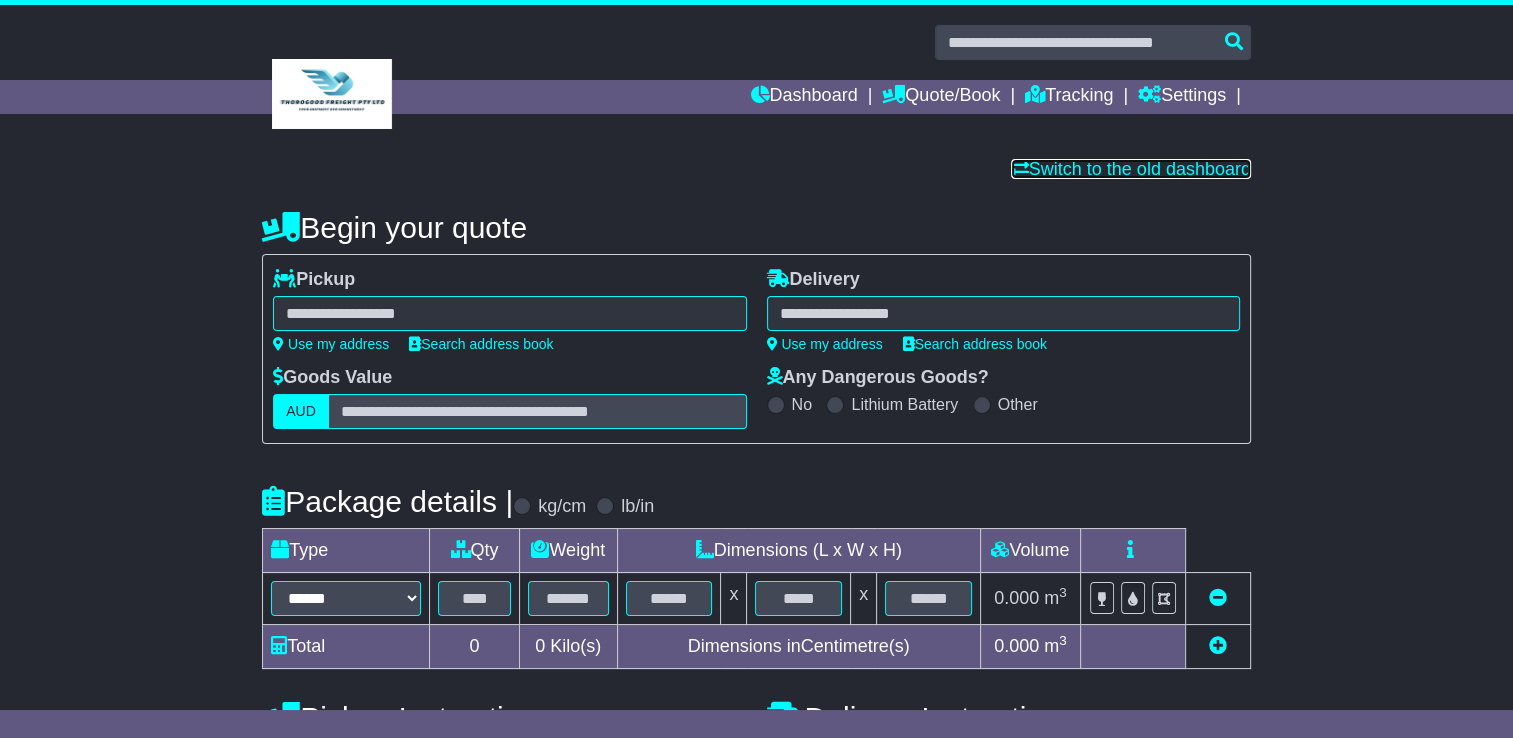 click on "Switch to the old dashboard" at bounding box center [1131, 169] 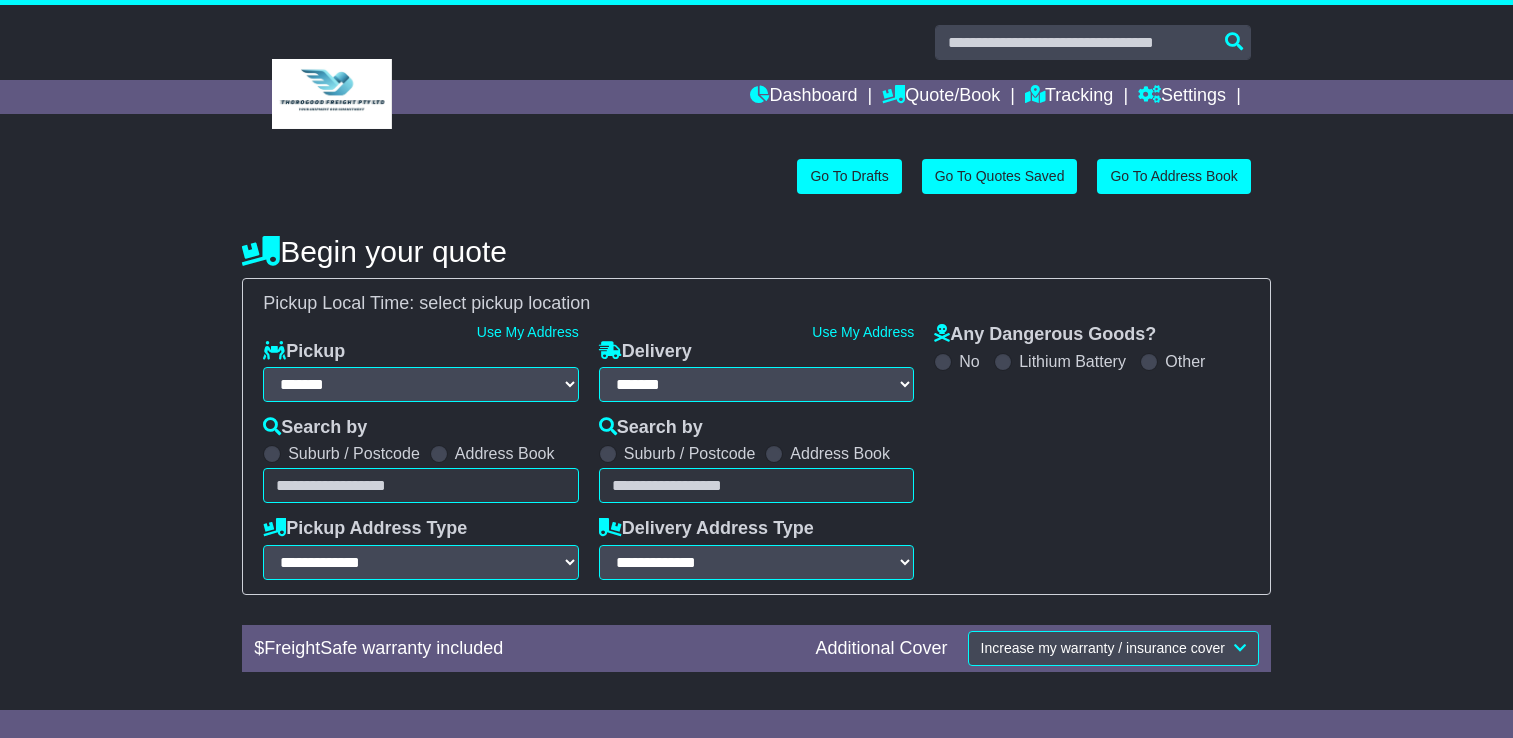 select on "**" 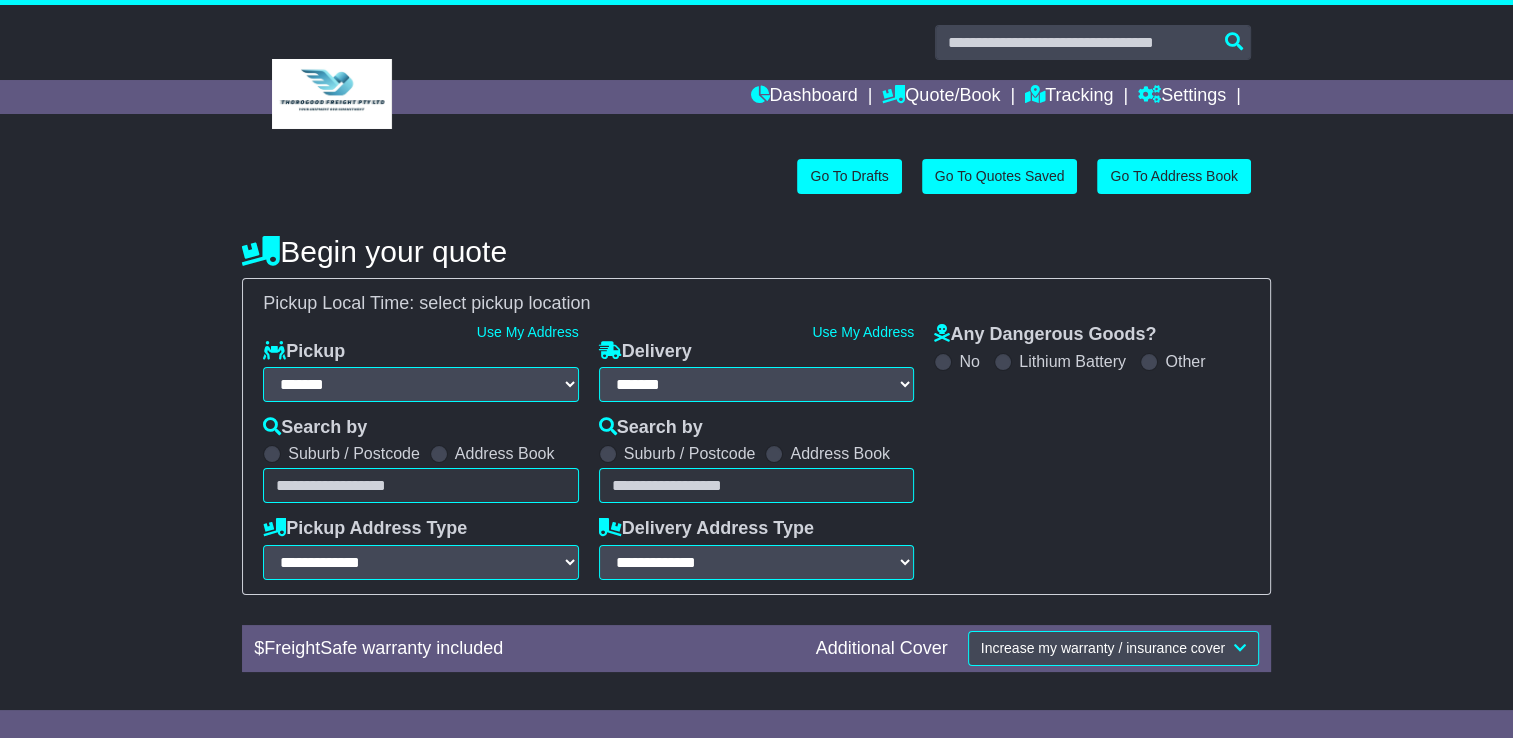 scroll, scrollTop: 0, scrollLeft: 0, axis: both 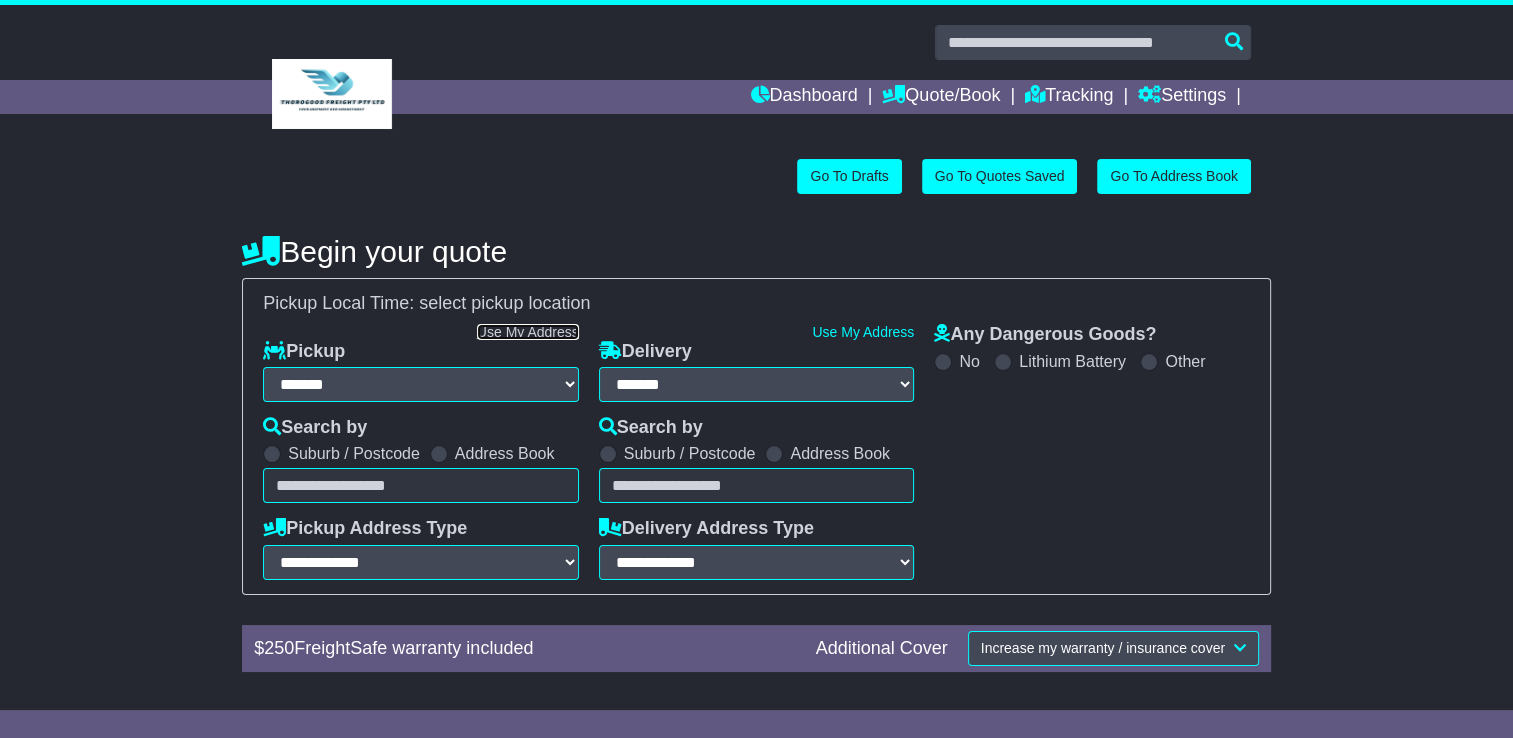 click on "Use My Address" at bounding box center [528, 332] 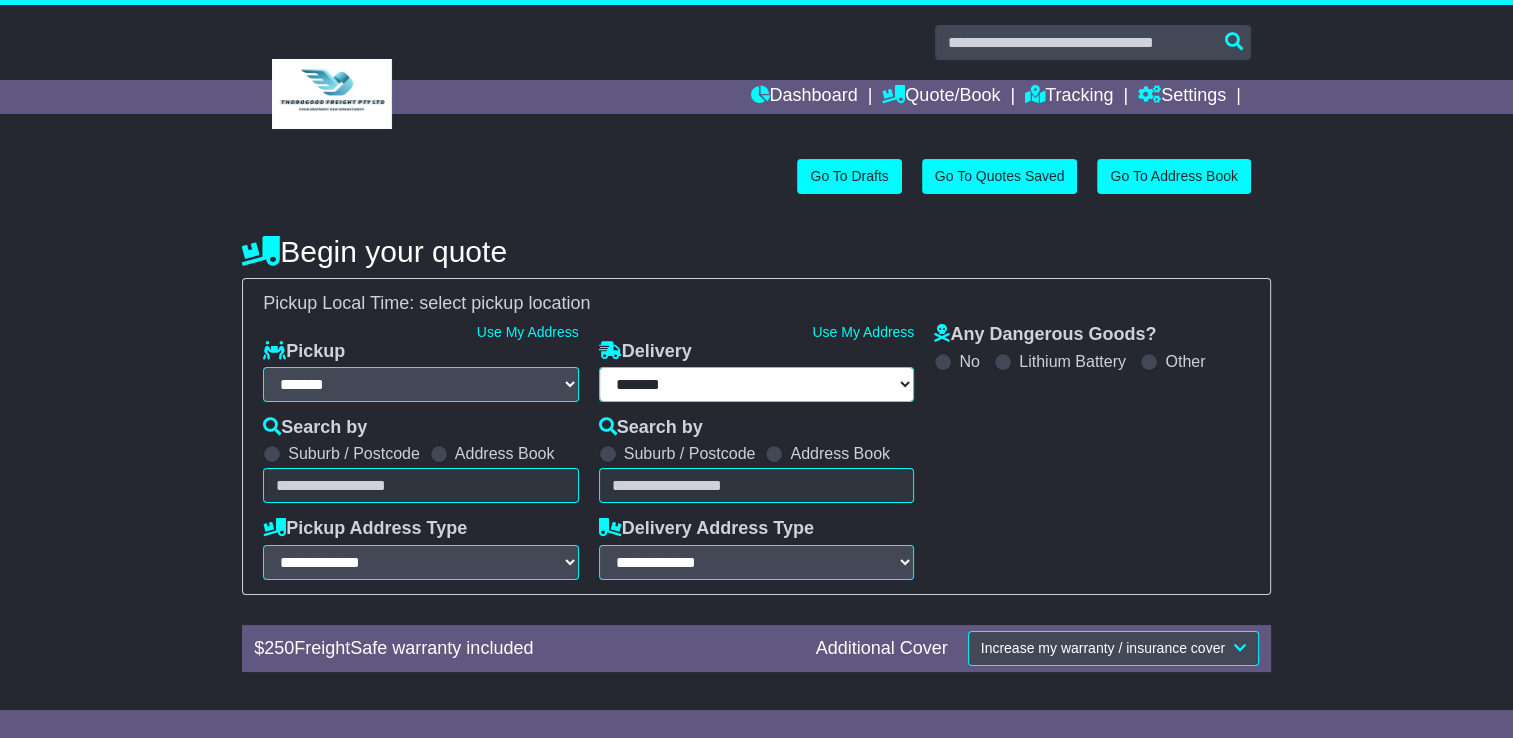 type on "**********" 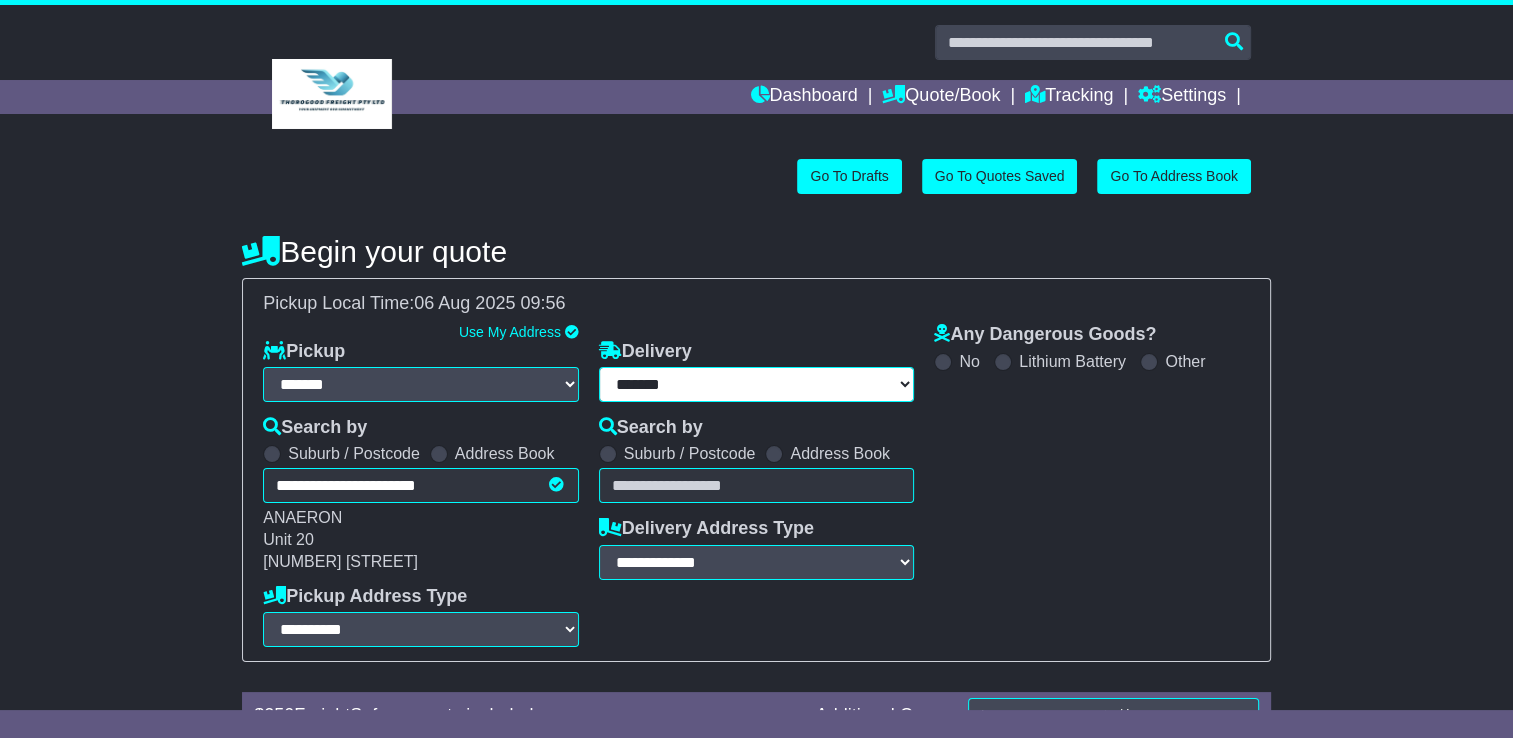 click on "**********" at bounding box center (757, 384) 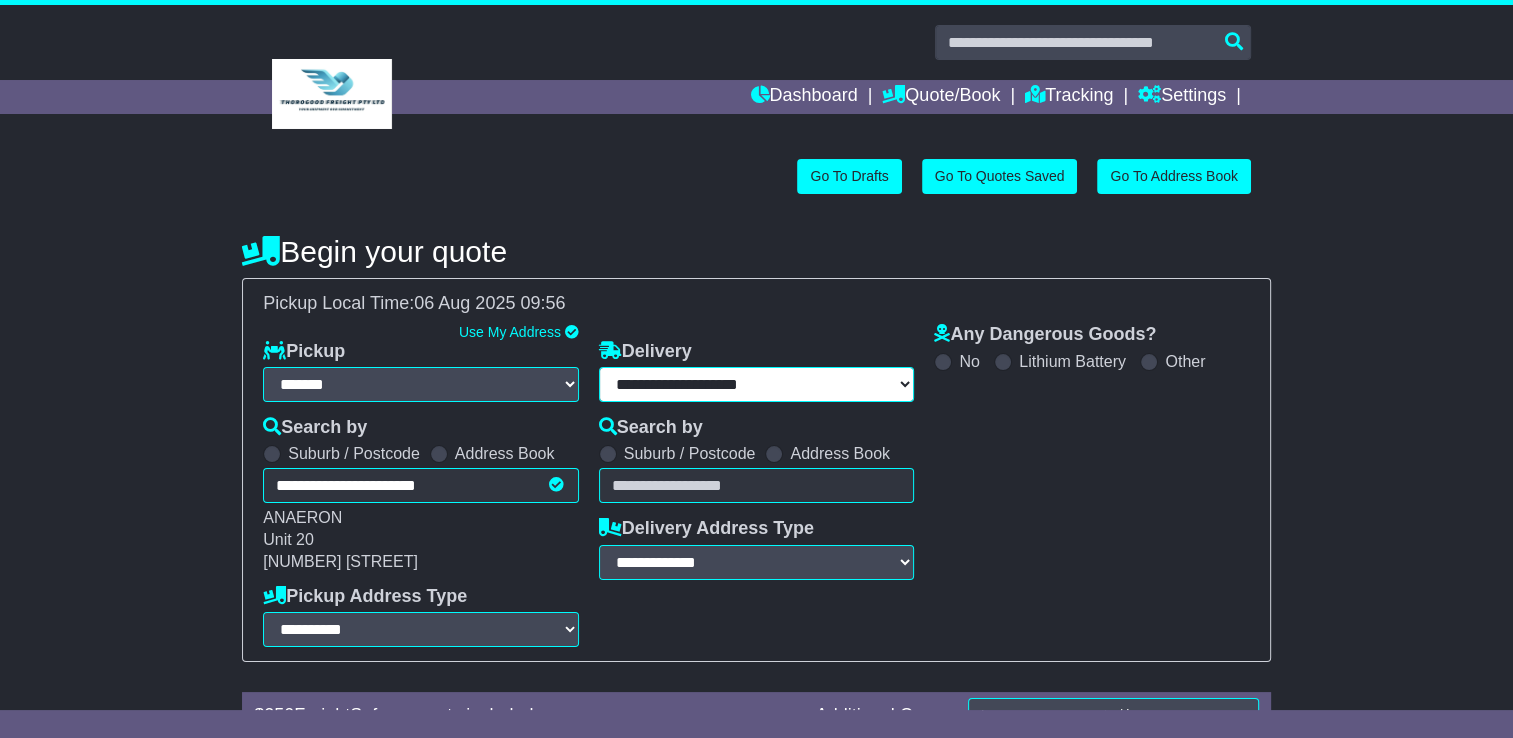 click on "**********" at bounding box center (757, 384) 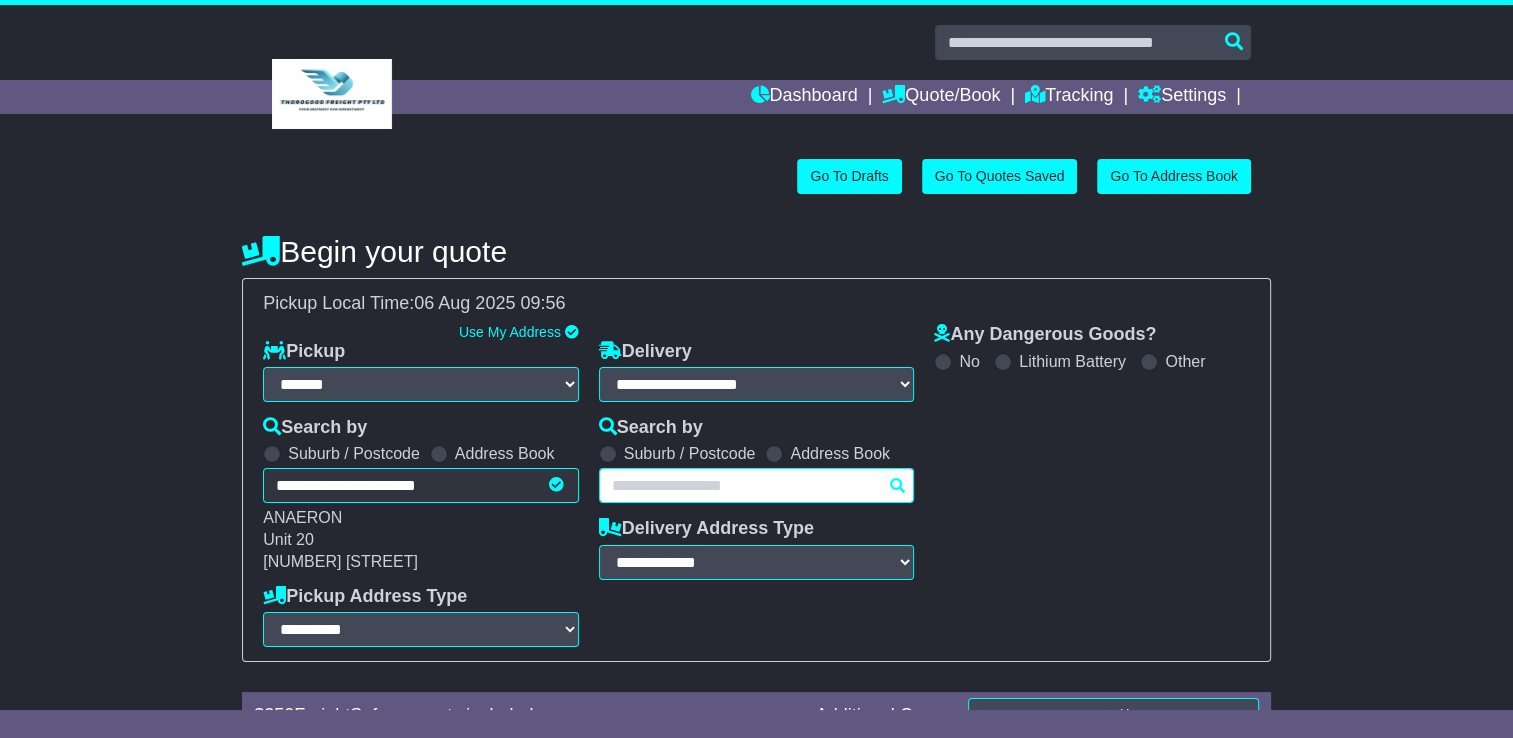 click at bounding box center (757, 485) 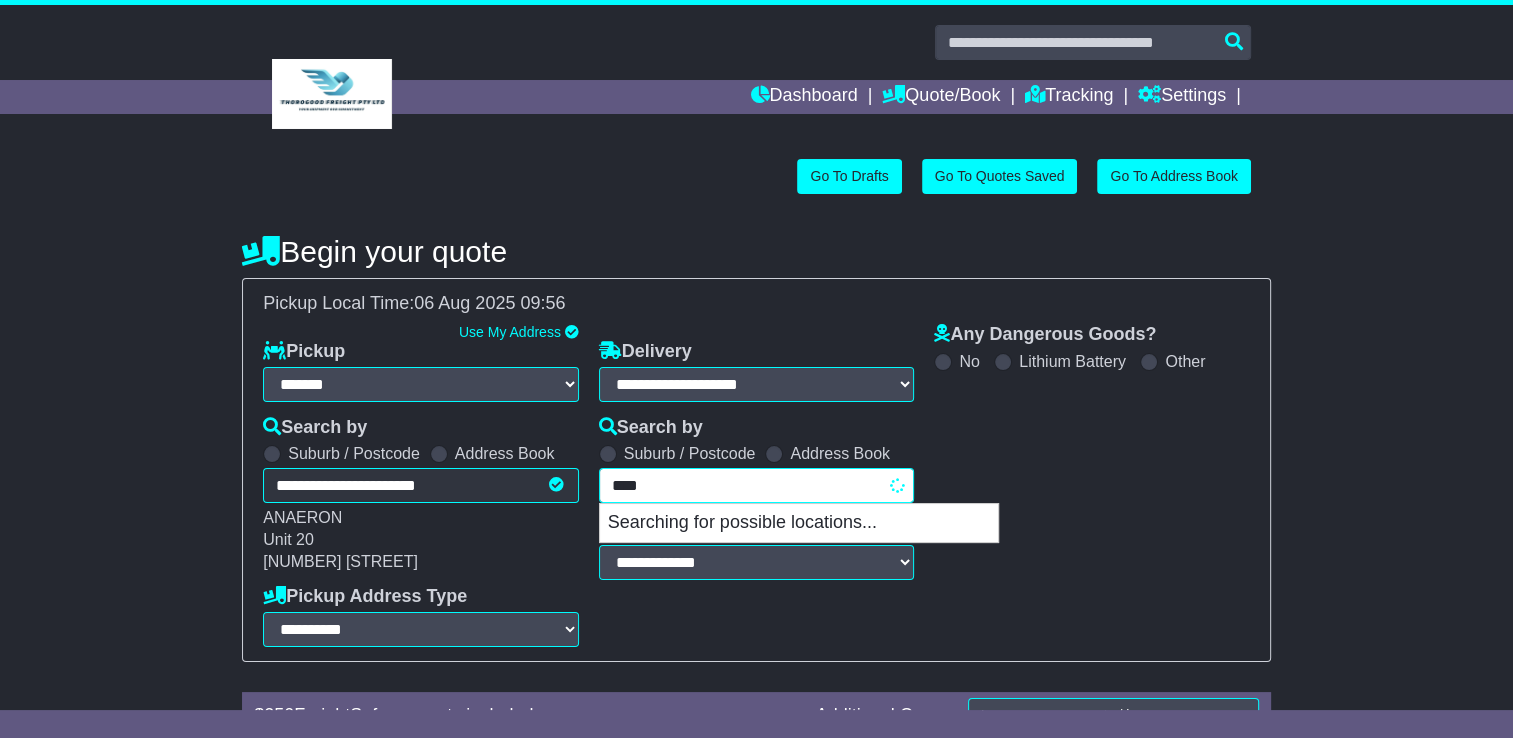 type on "*****" 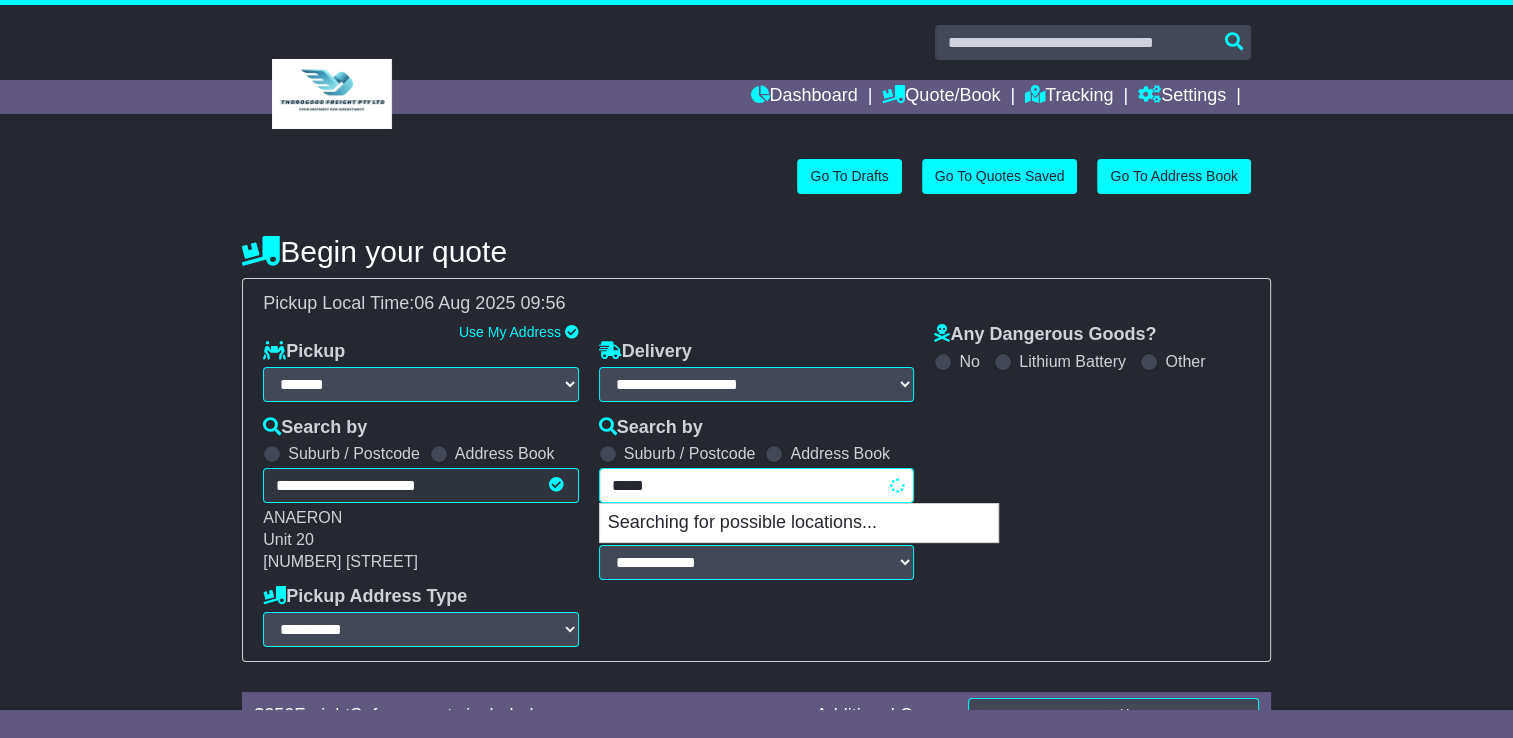 type on "*********" 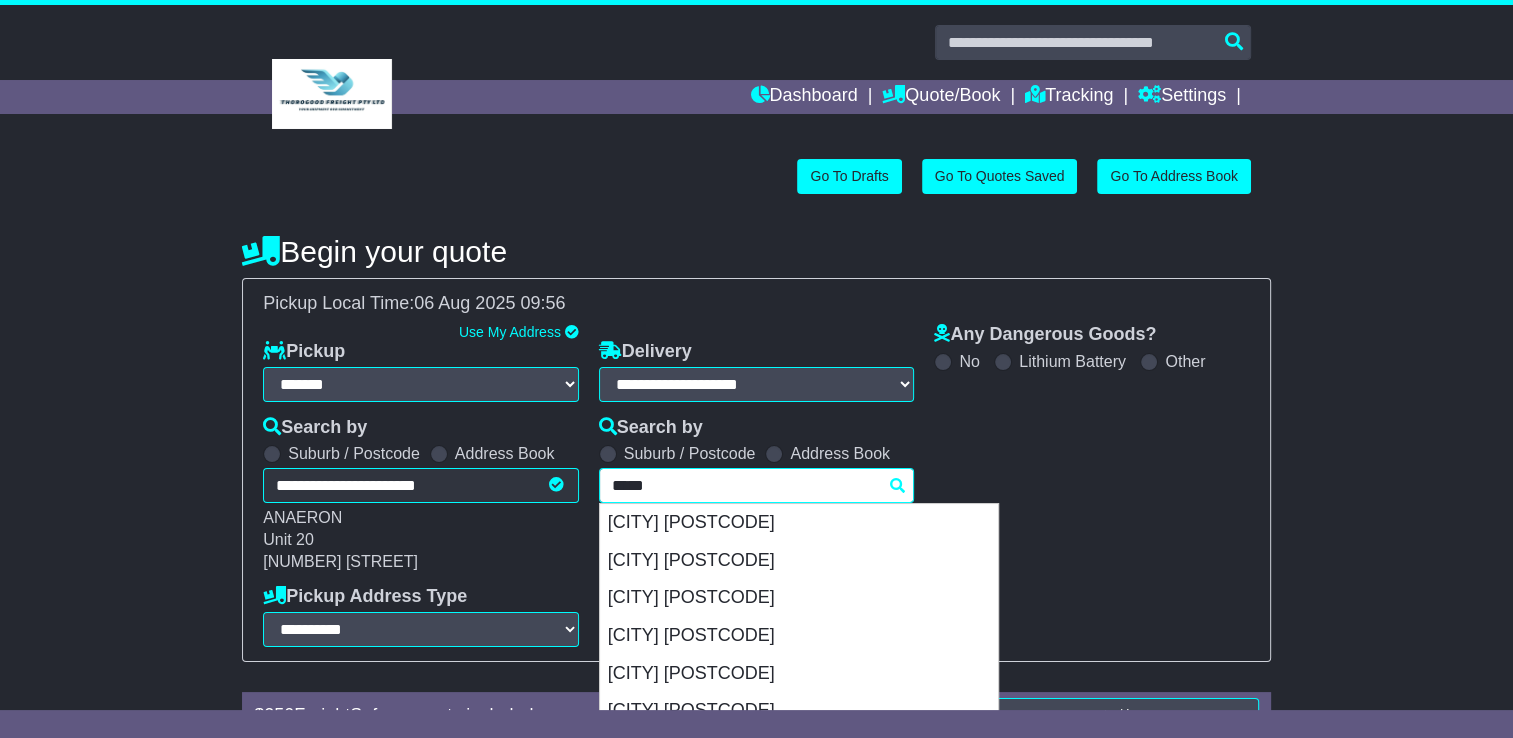 type 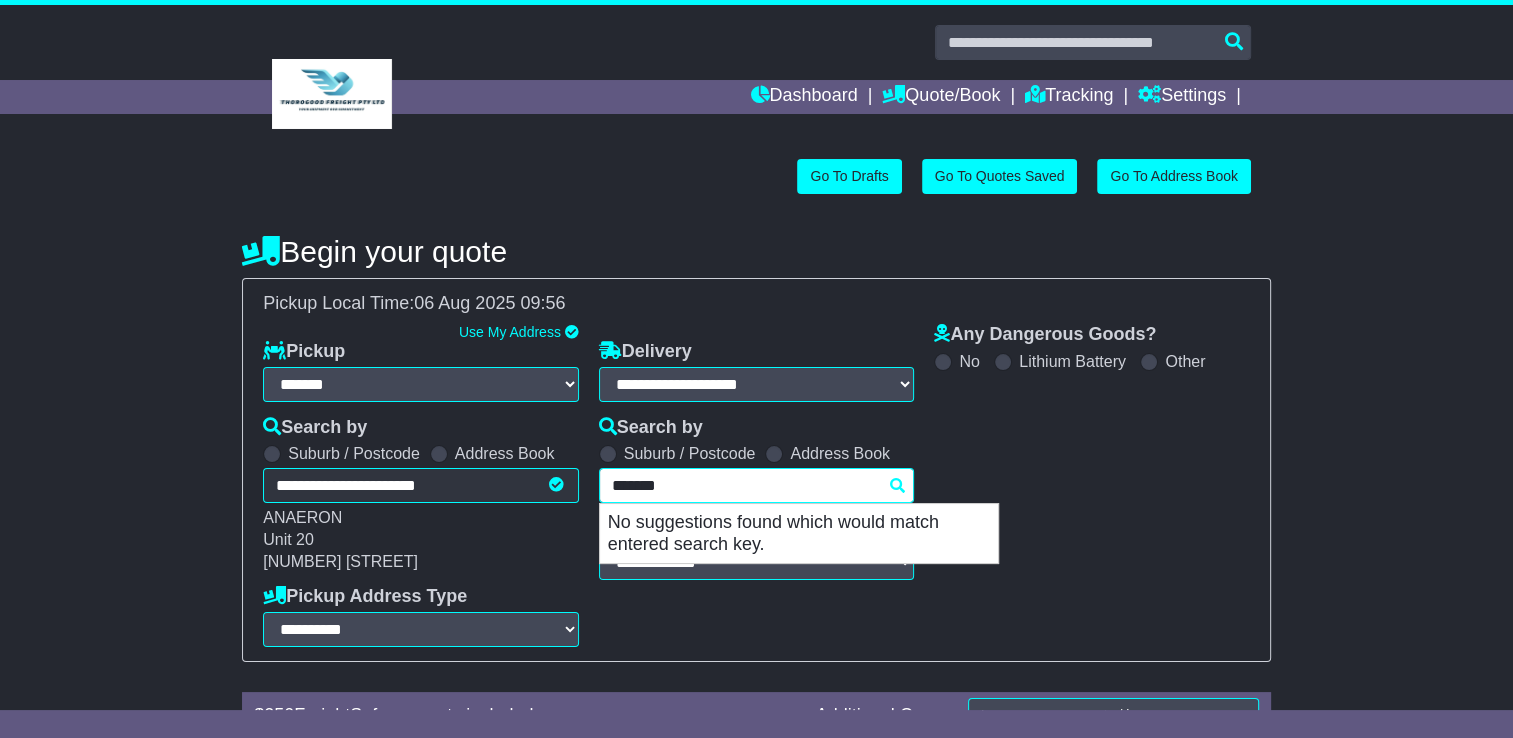 type on "******" 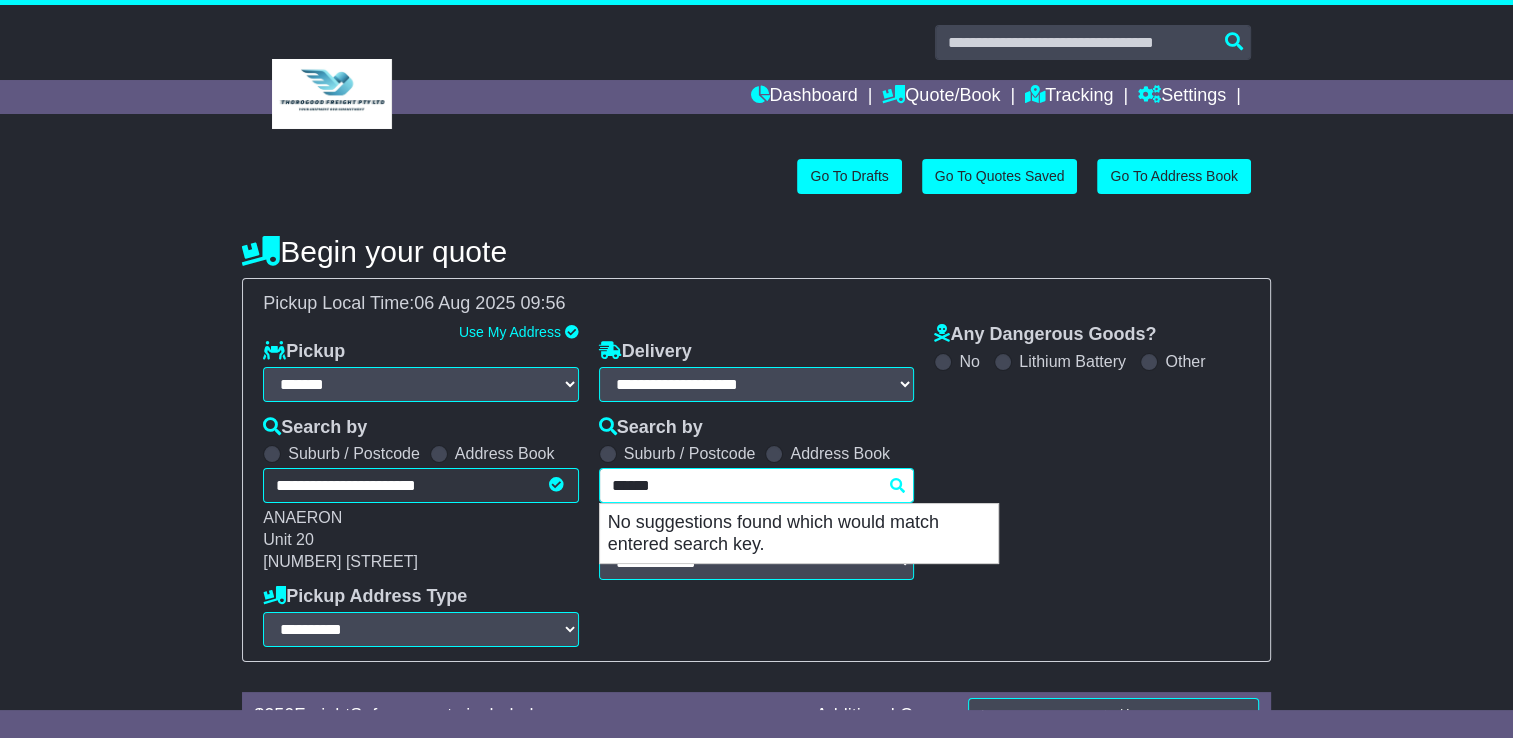 type on "*********" 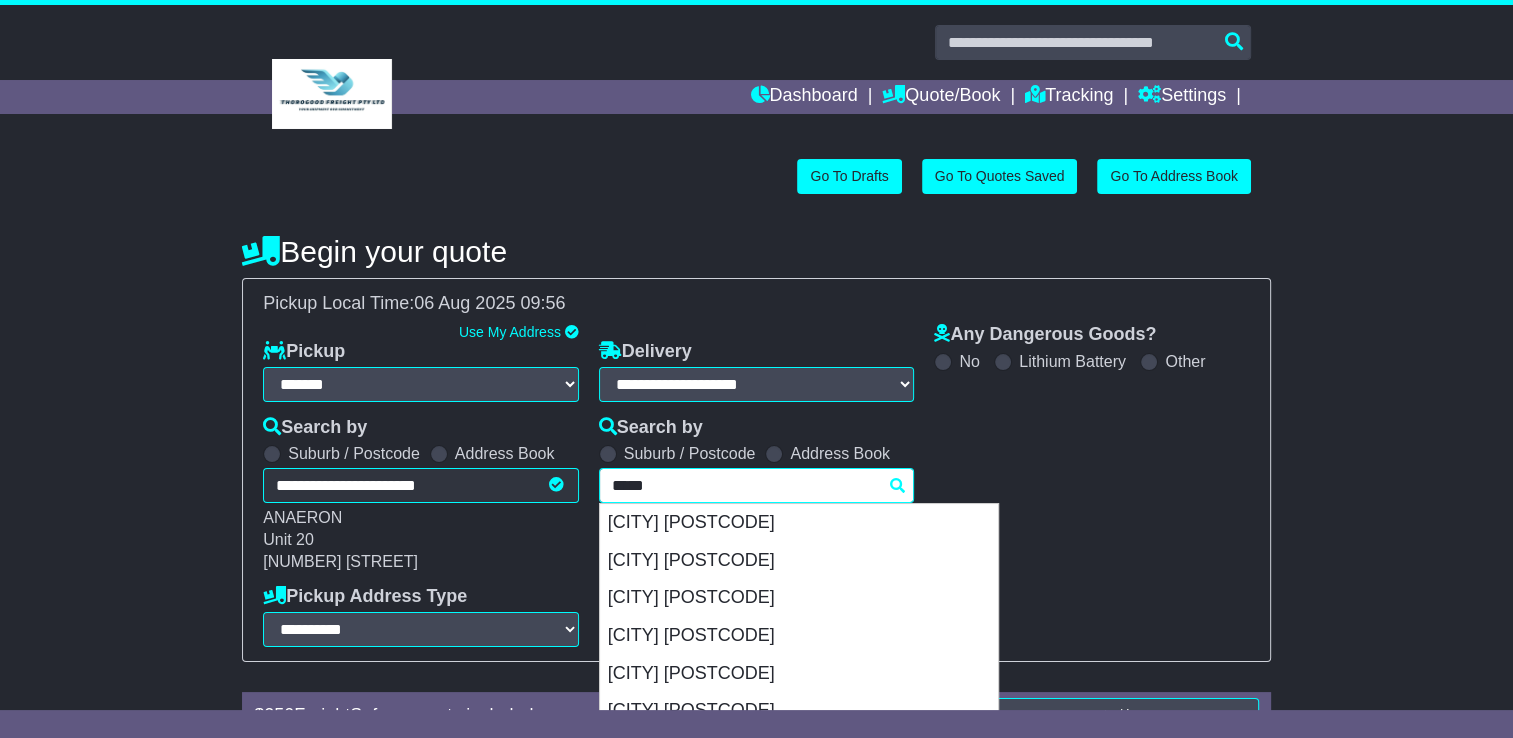type 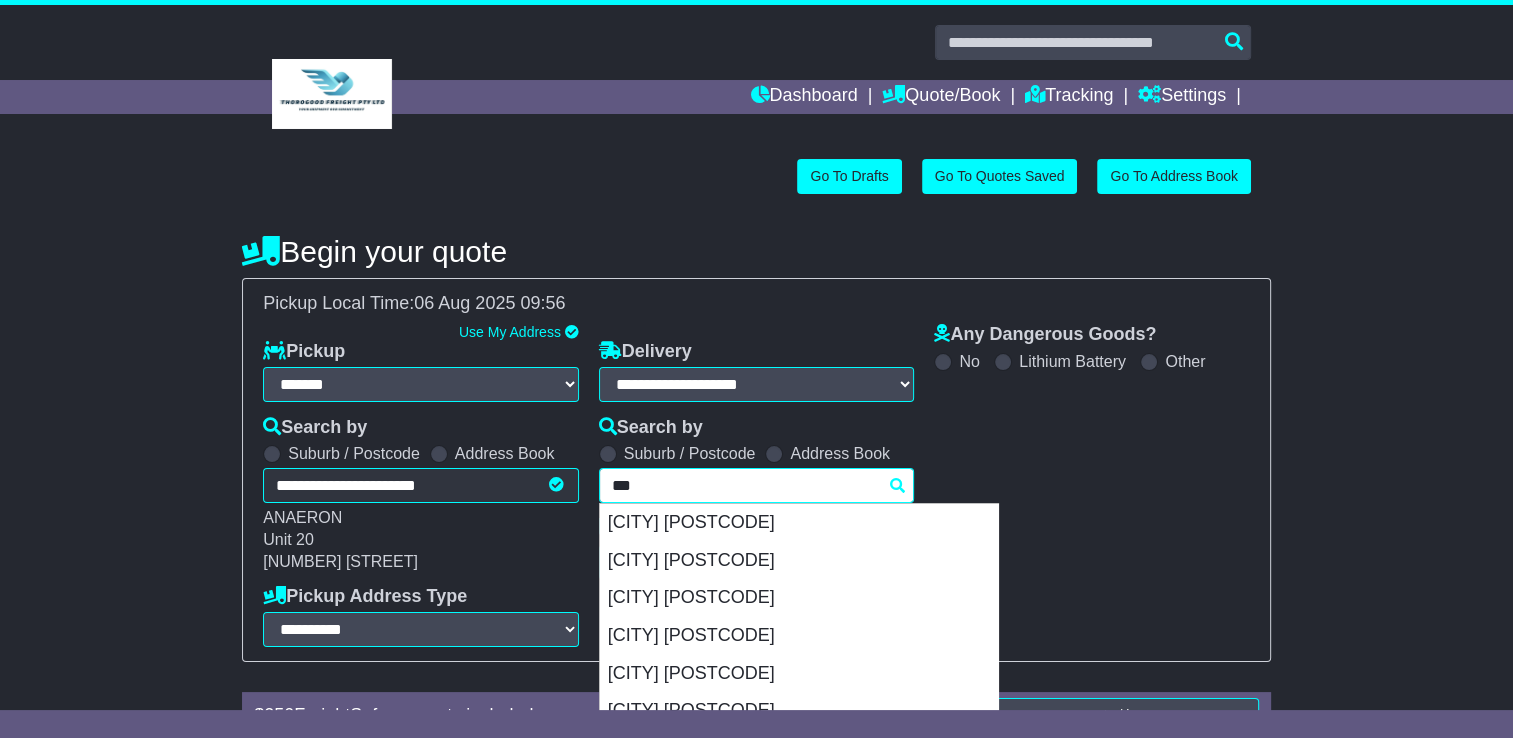 type on "****" 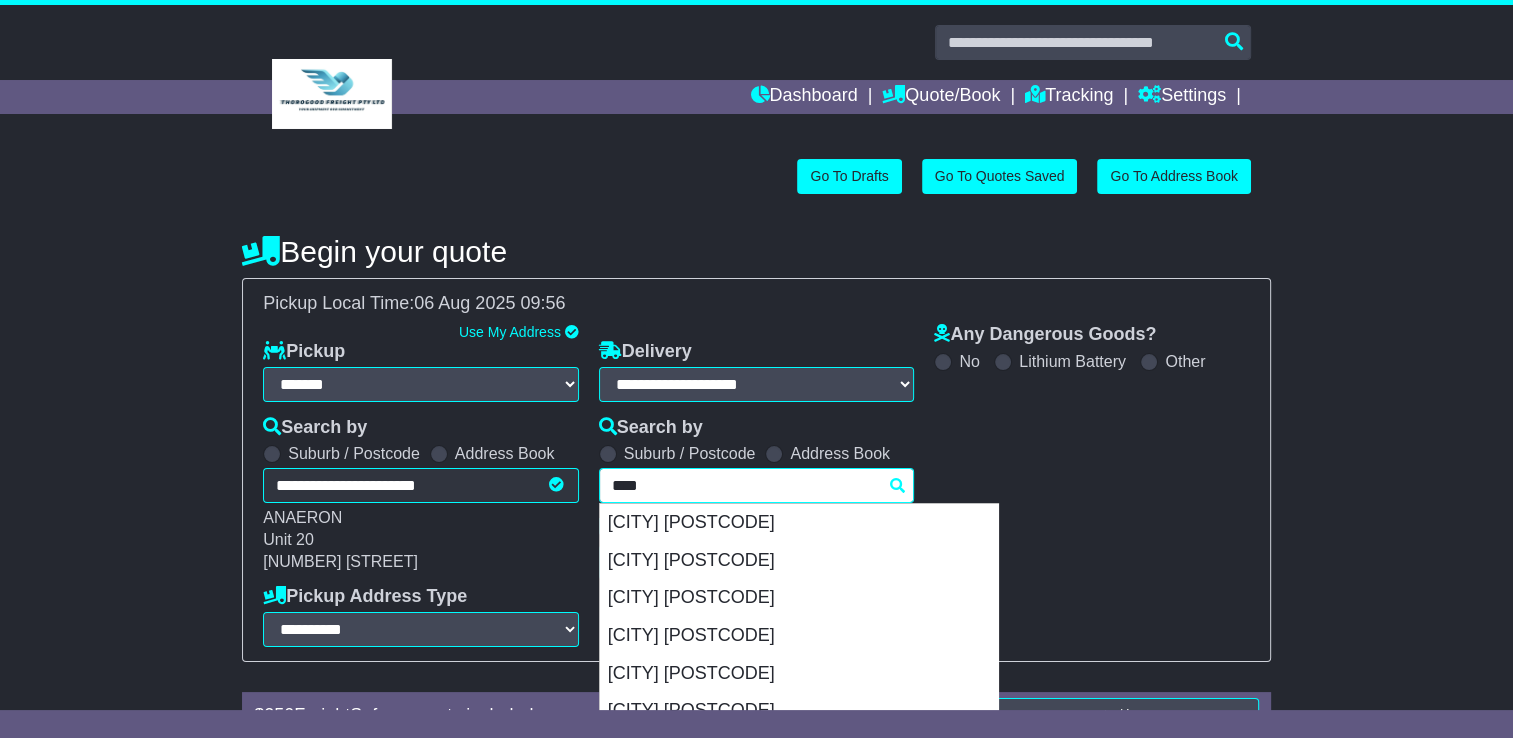type on "*********" 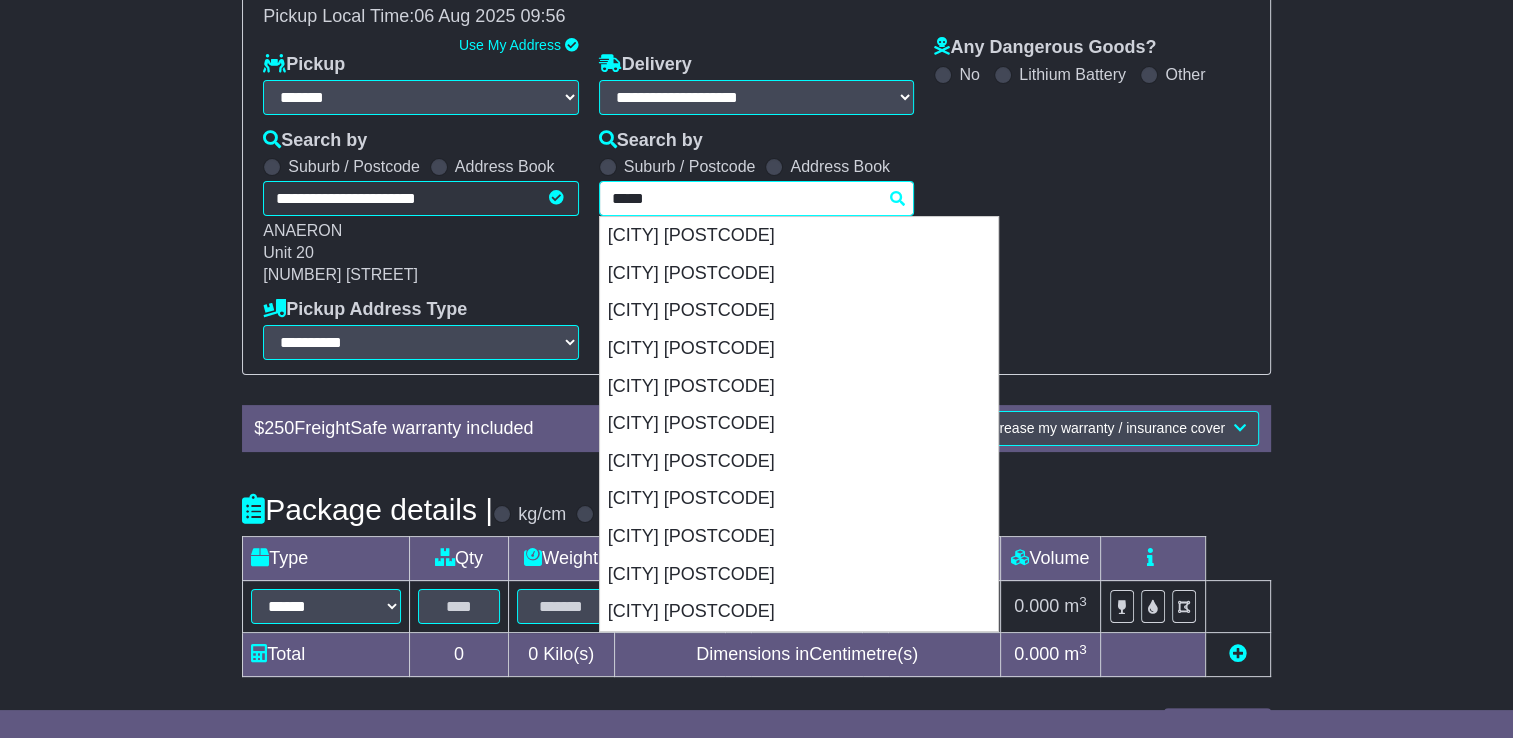 scroll, scrollTop: 300, scrollLeft: 0, axis: vertical 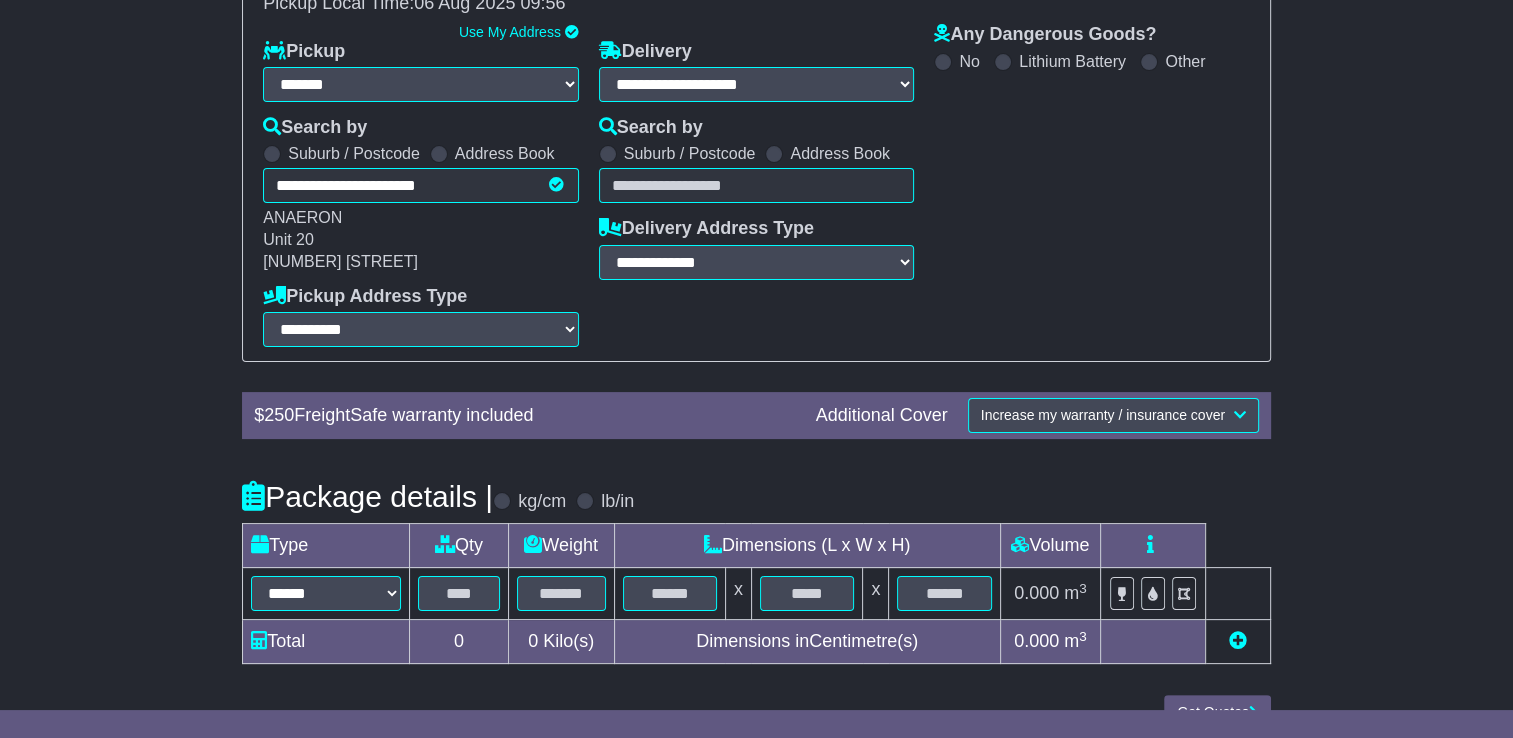 type on "*********" 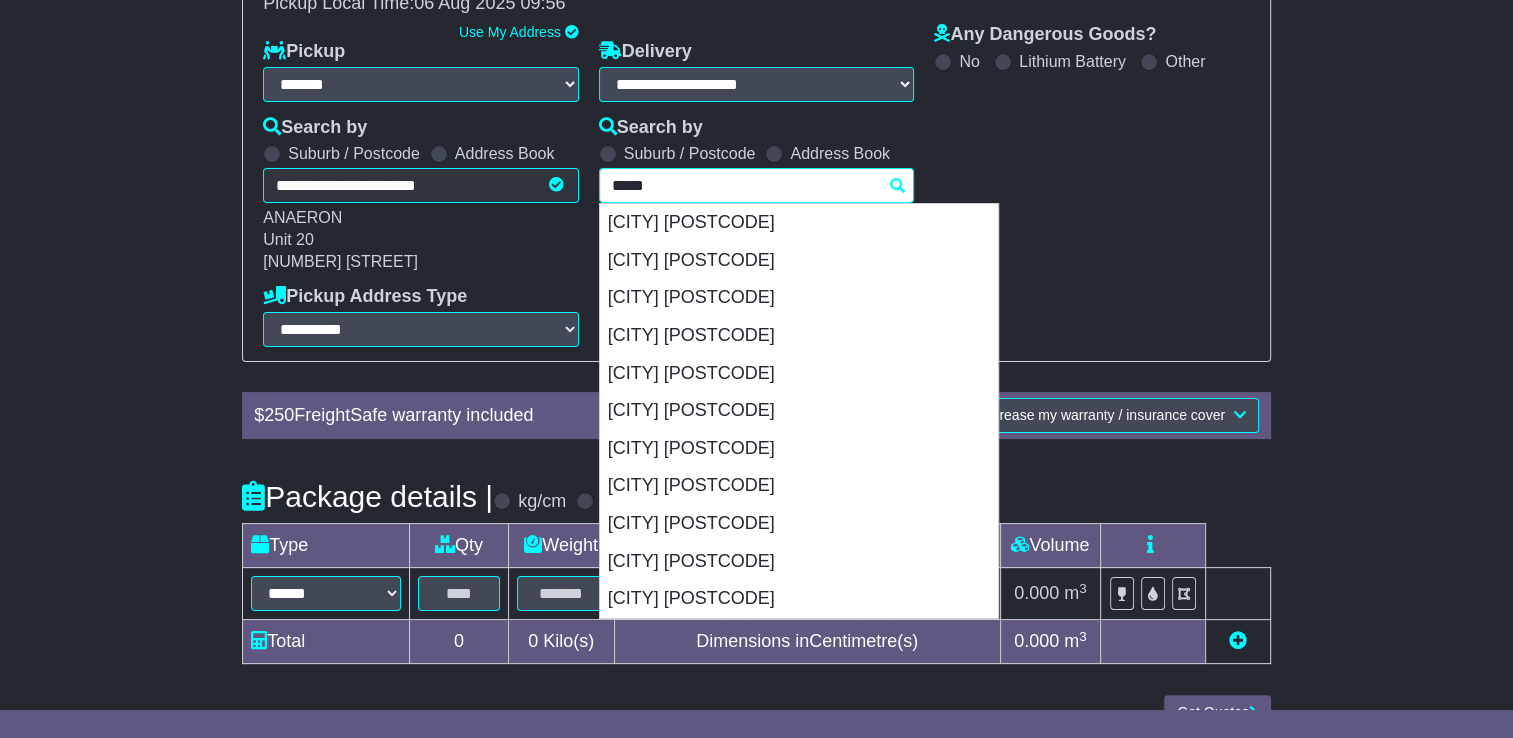 click on "[FIRST] [LAST]" at bounding box center [757, 185] 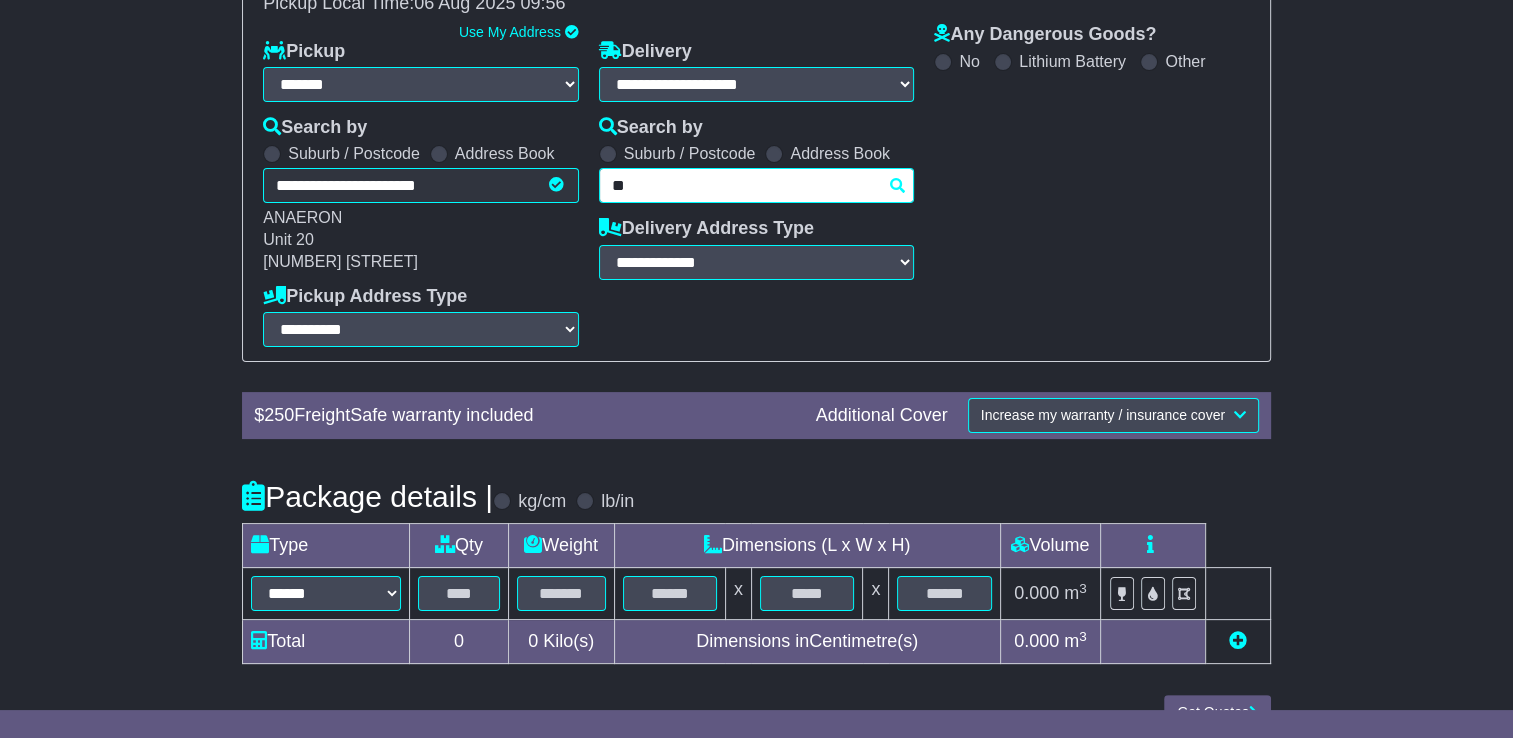 type on "*" 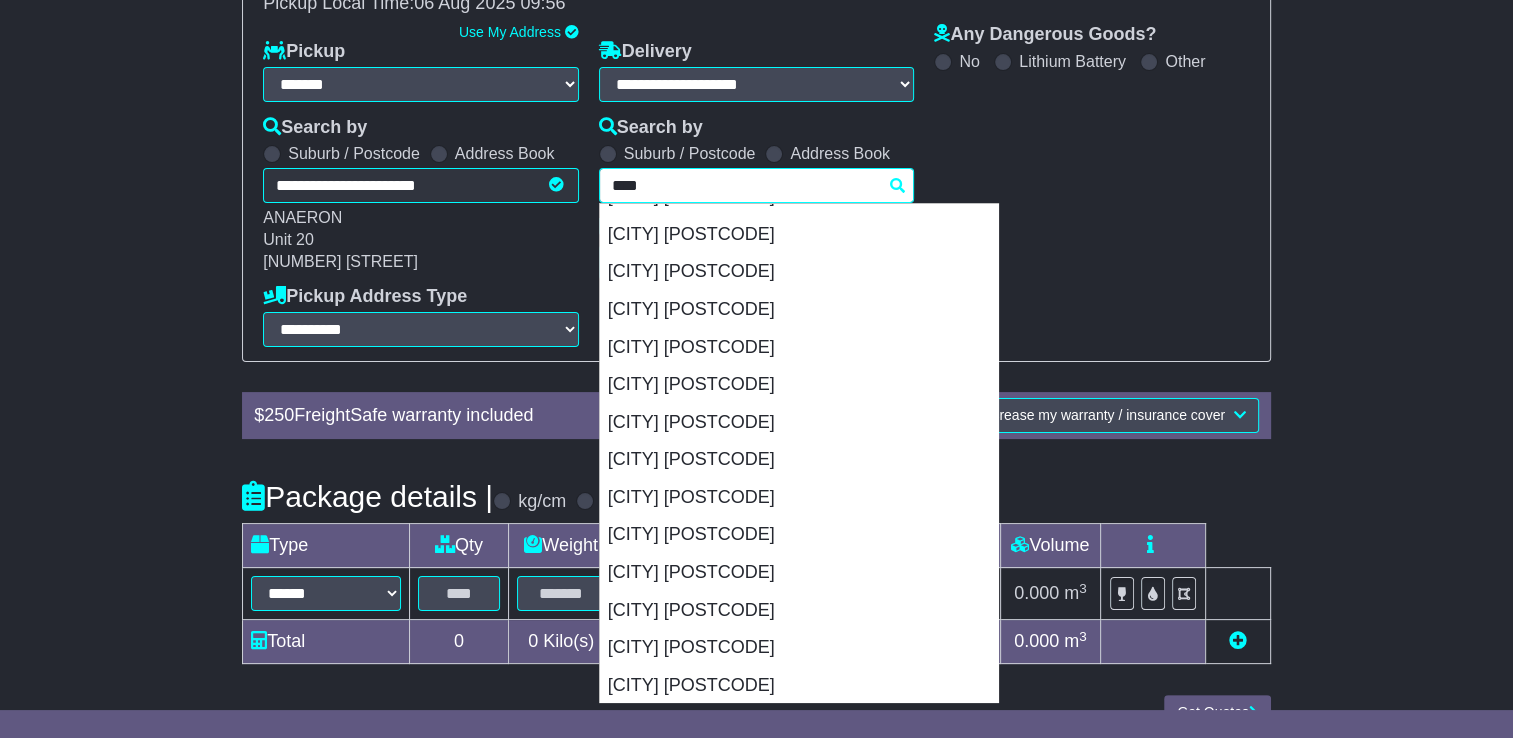 scroll, scrollTop: 3200, scrollLeft: 0, axis: vertical 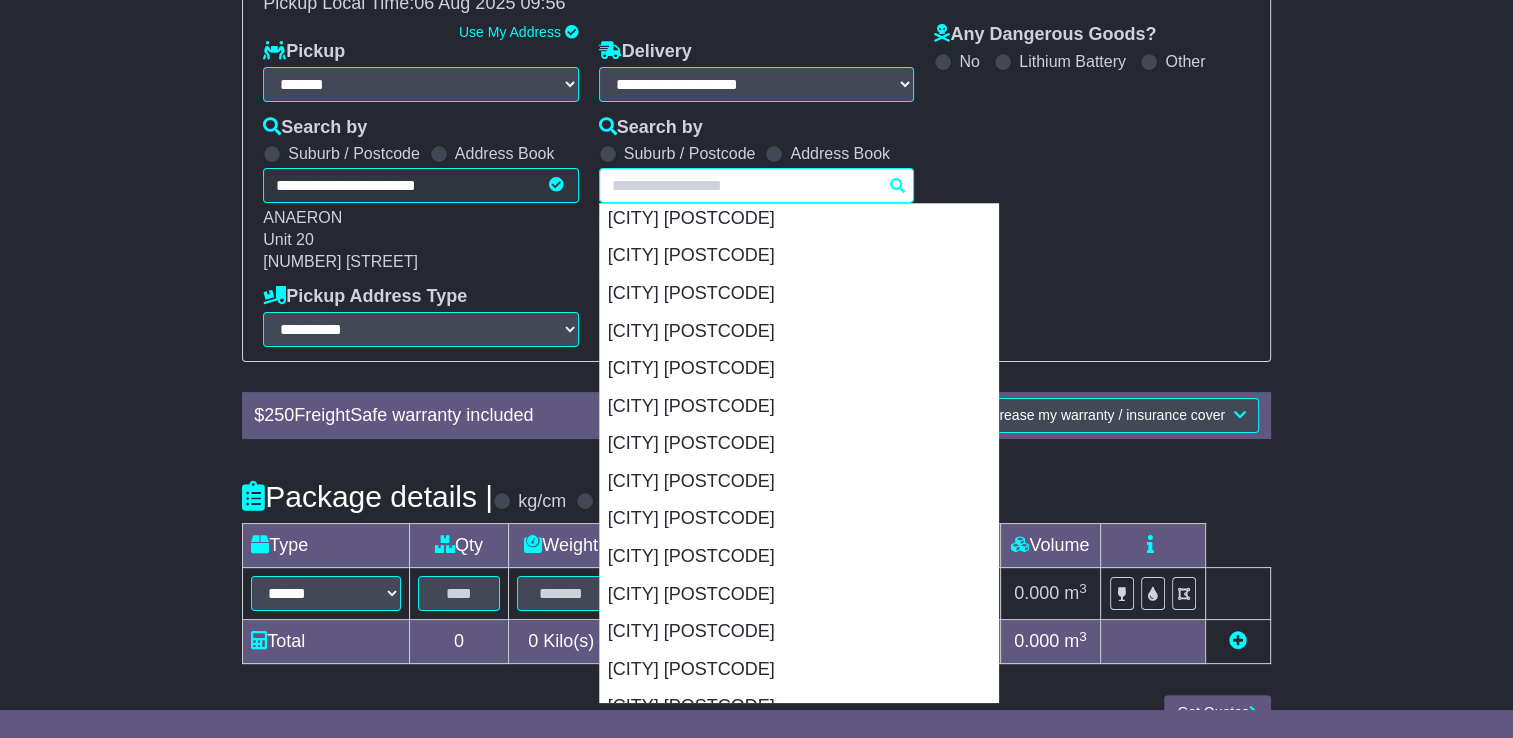 type on "****" 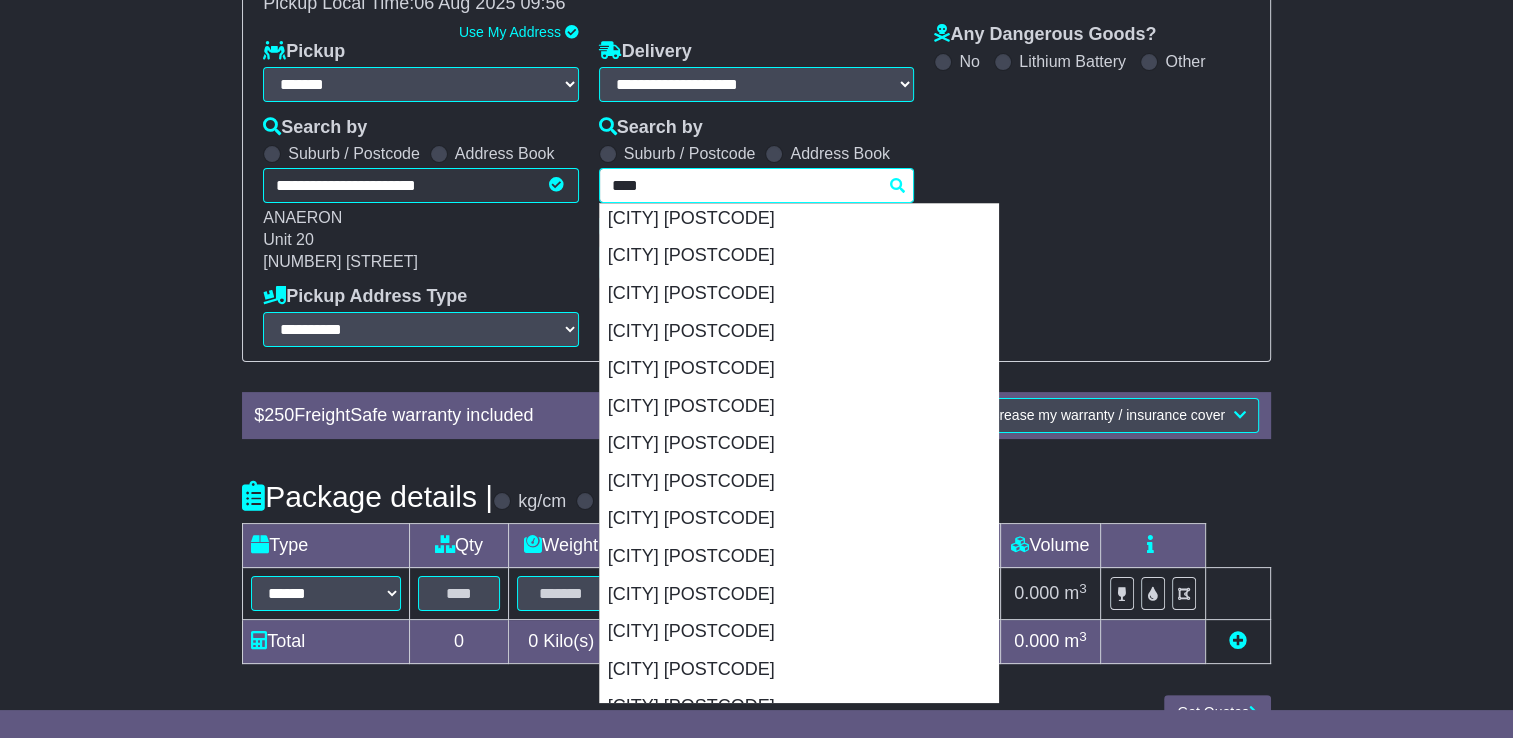 click on "[CITY] [POSTCODE]" at bounding box center [757, 185] 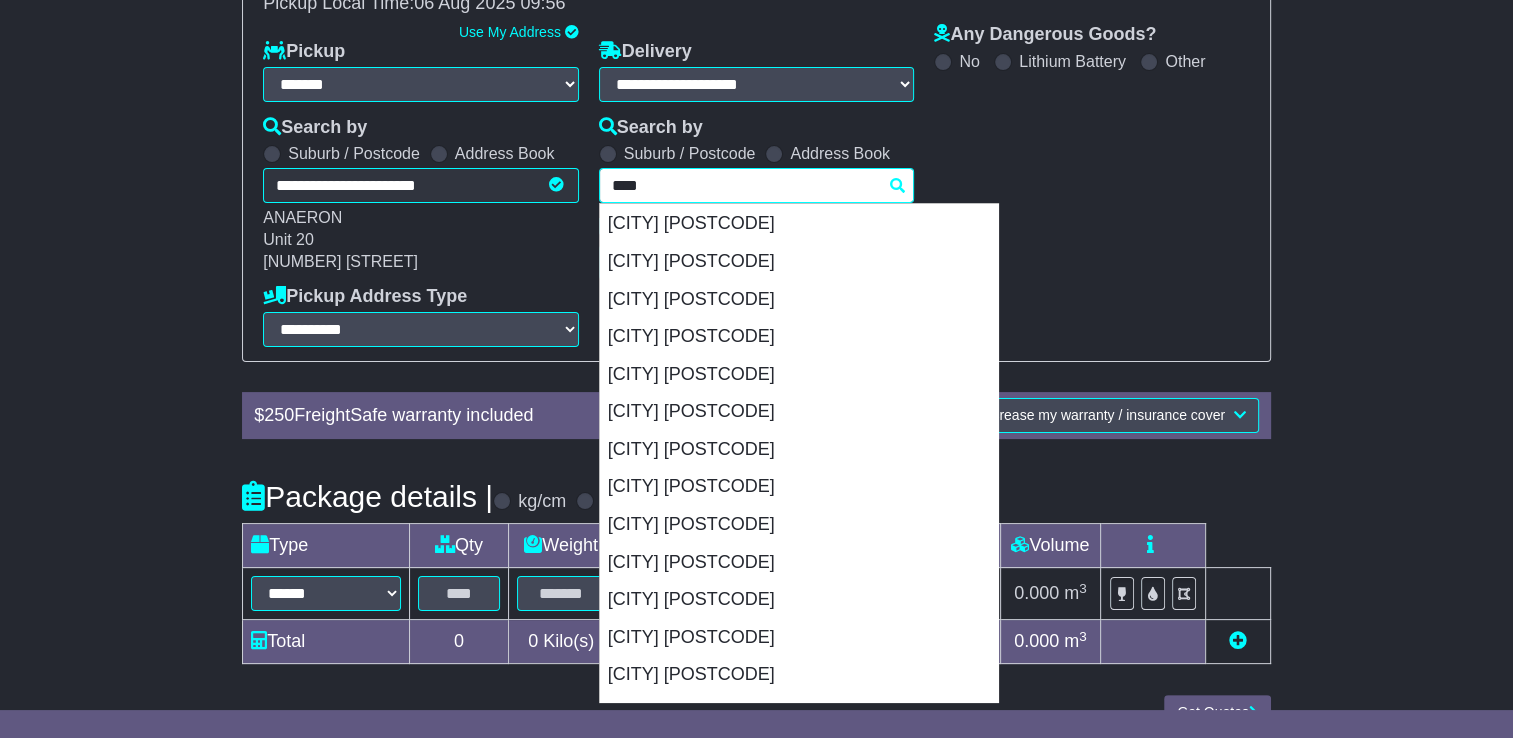 scroll, scrollTop: 3261, scrollLeft: 0, axis: vertical 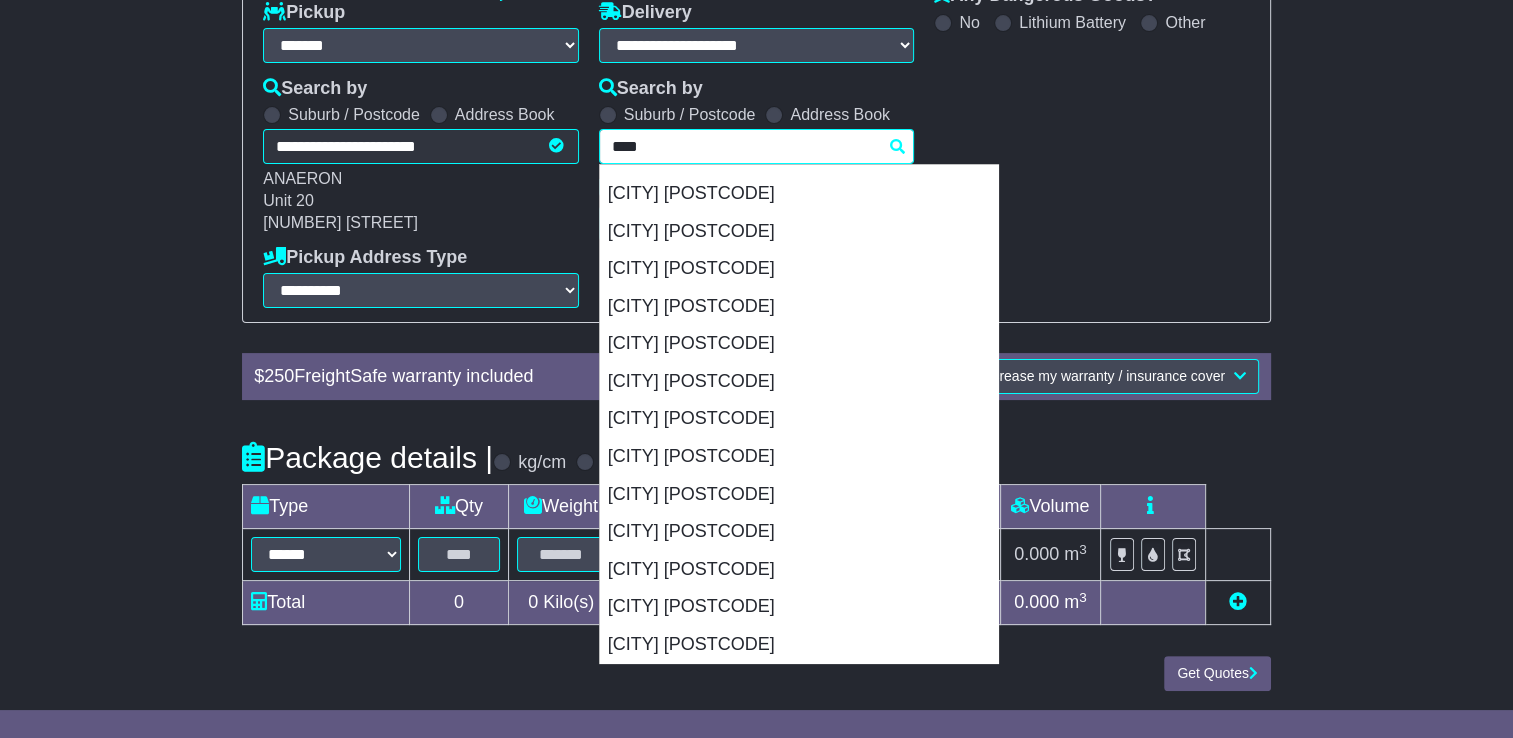 click on "[CITY] [POSTCODE]" at bounding box center [799, 344] 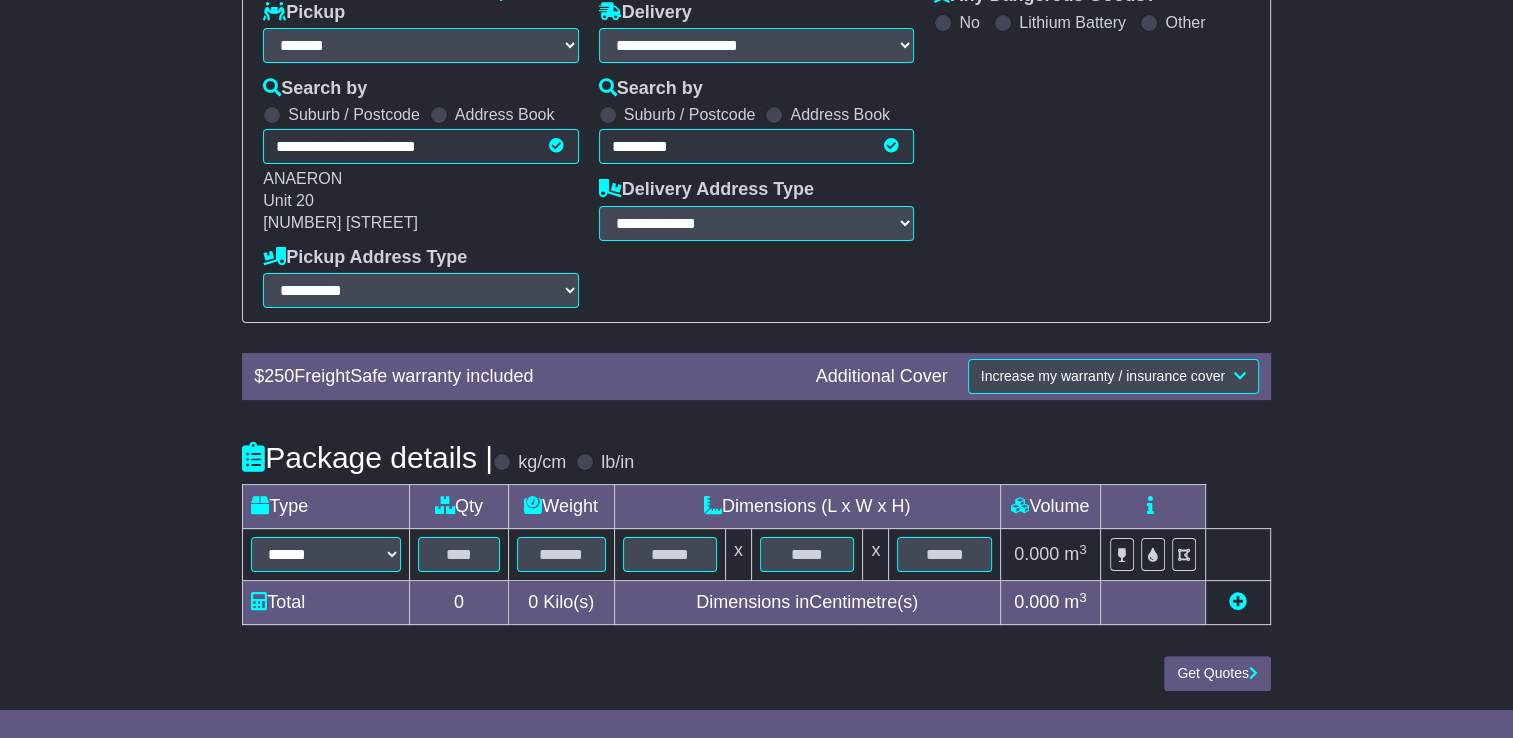 type on "**********" 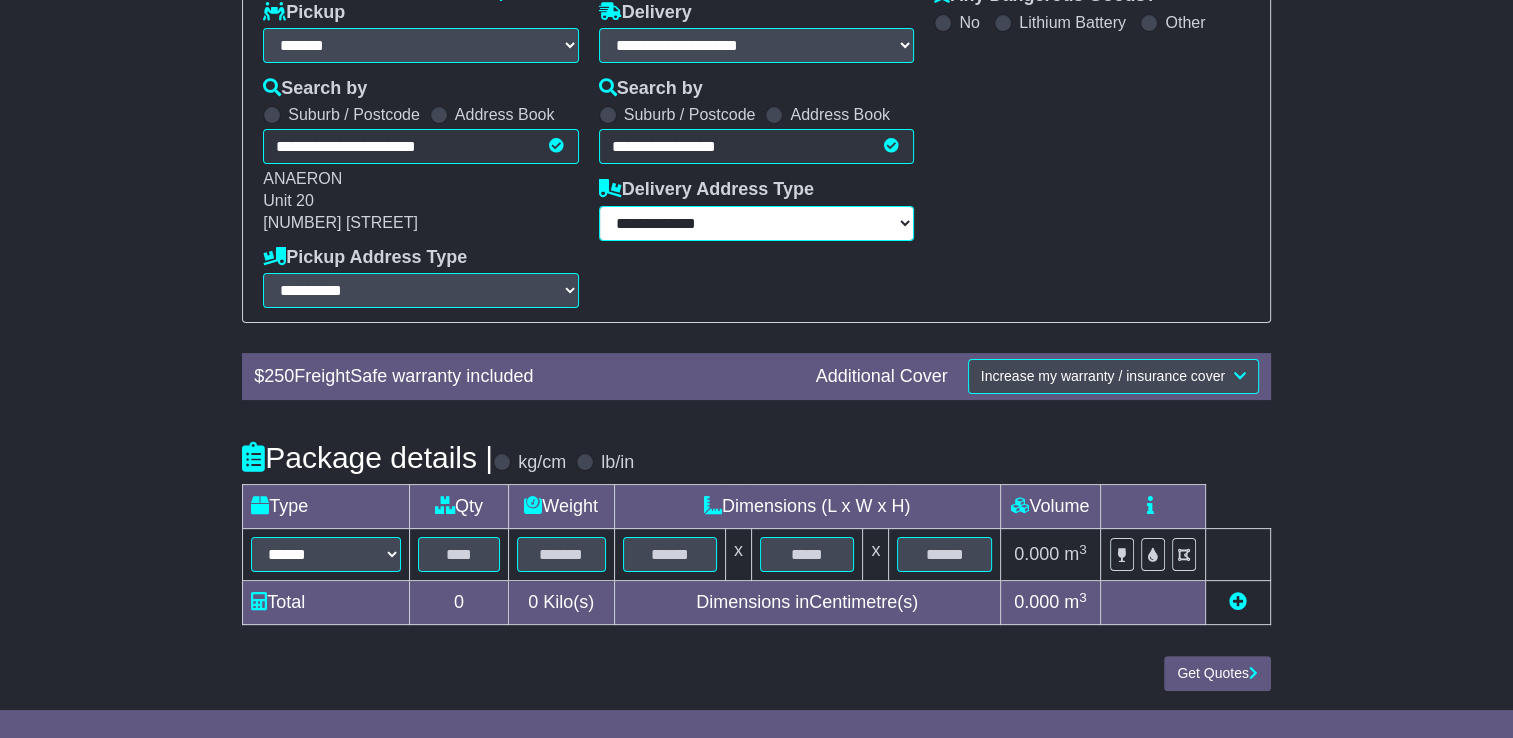 click on "**********" at bounding box center (757, 223) 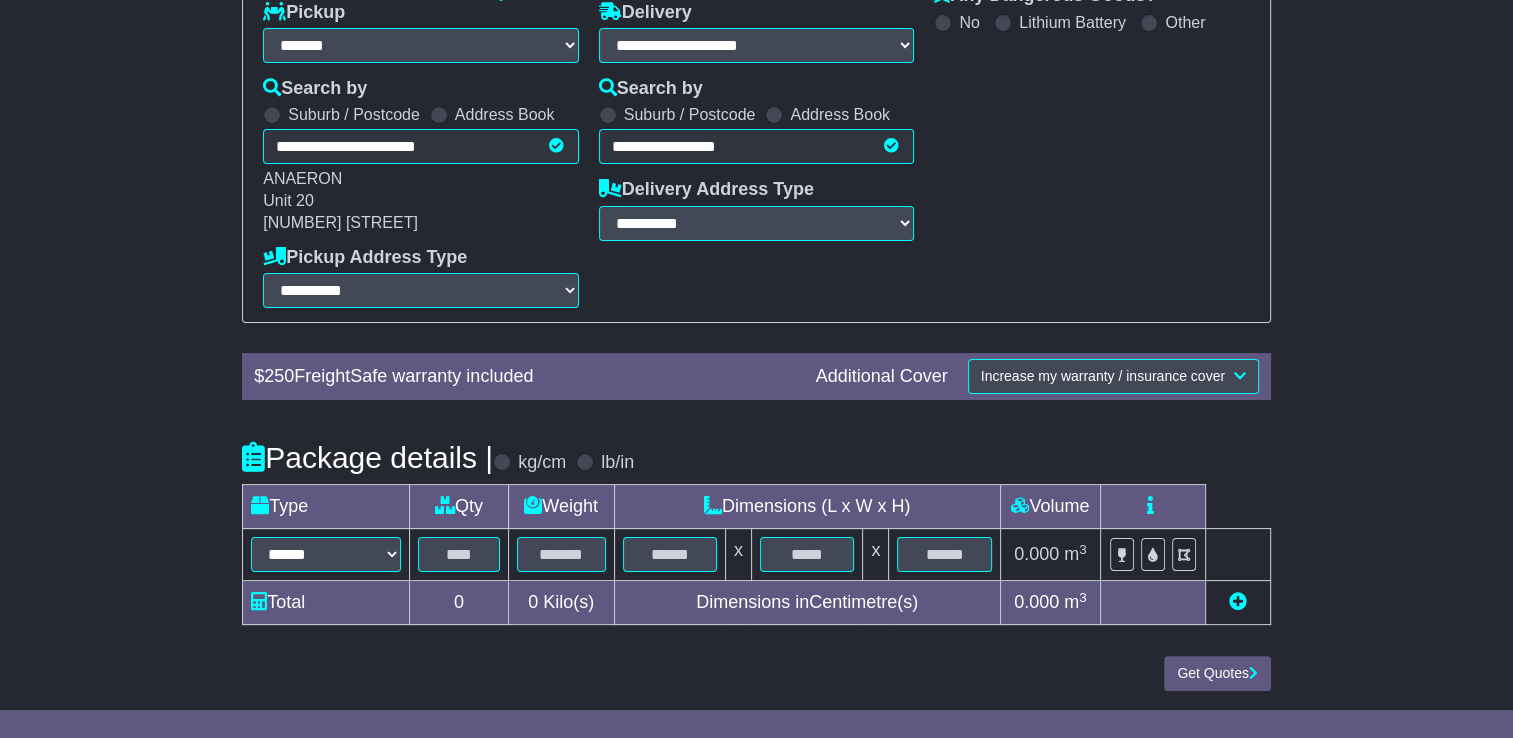 click on "**********" at bounding box center (757, 146) 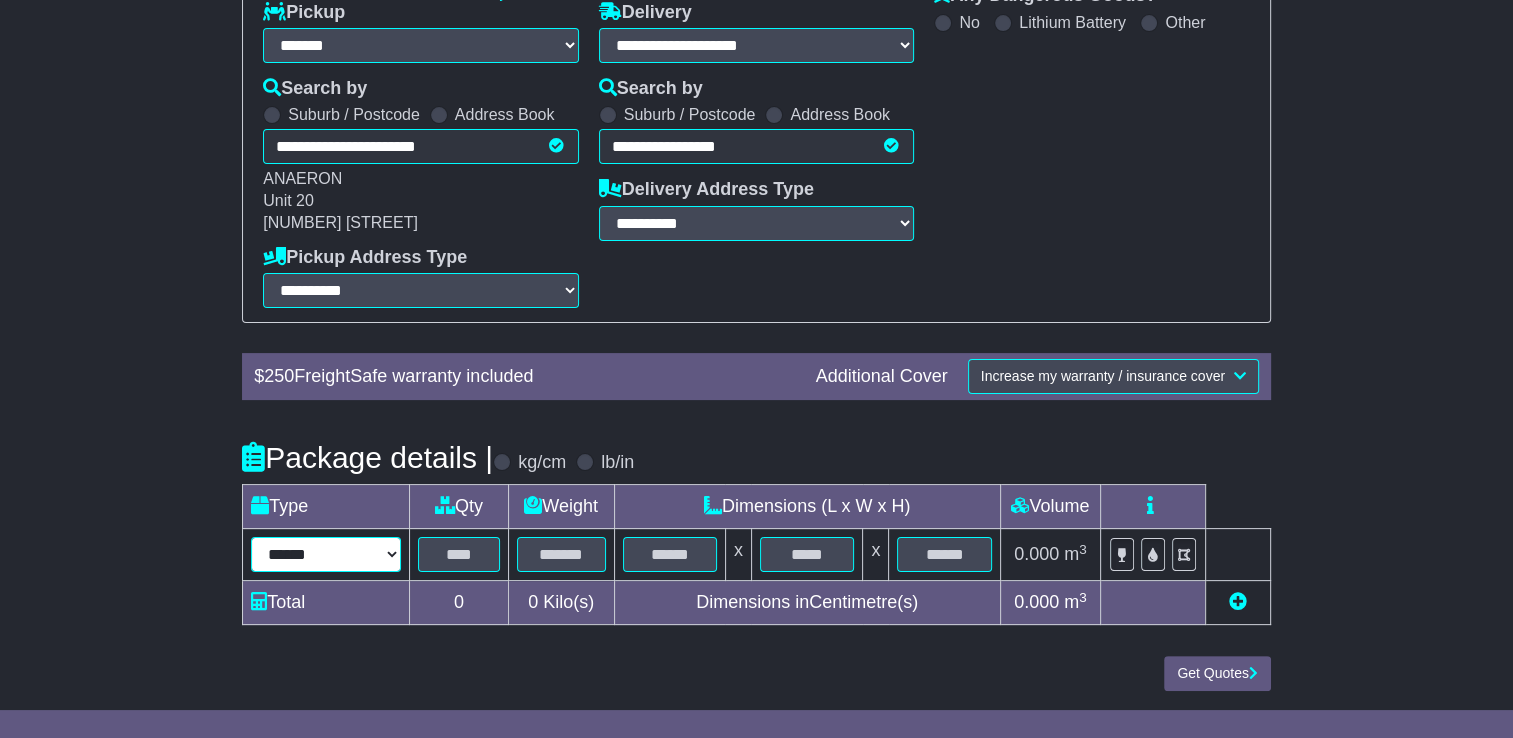 drag, startPoint x: 354, startPoint y: 557, endPoint x: 340, endPoint y: 563, distance: 15.231546 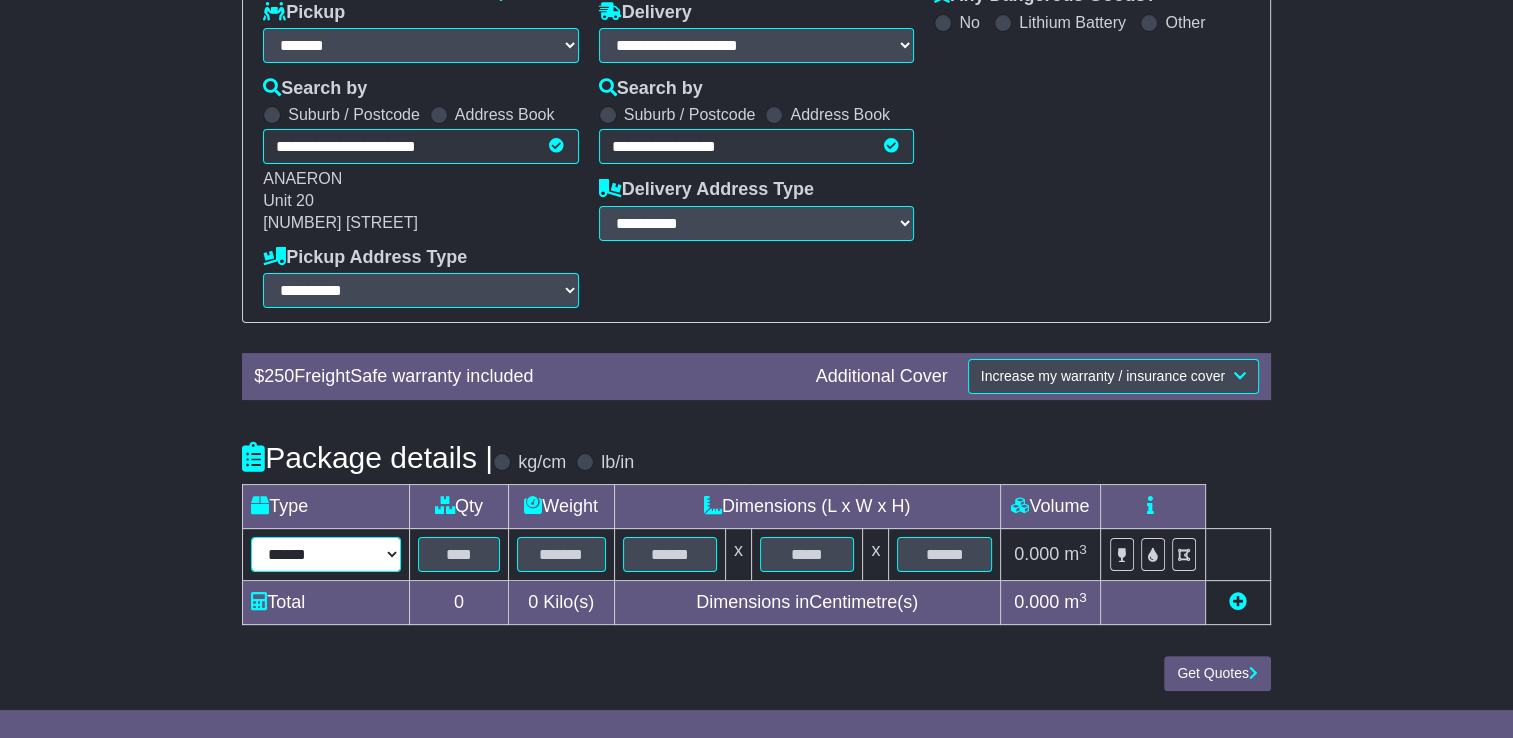 select on "***" 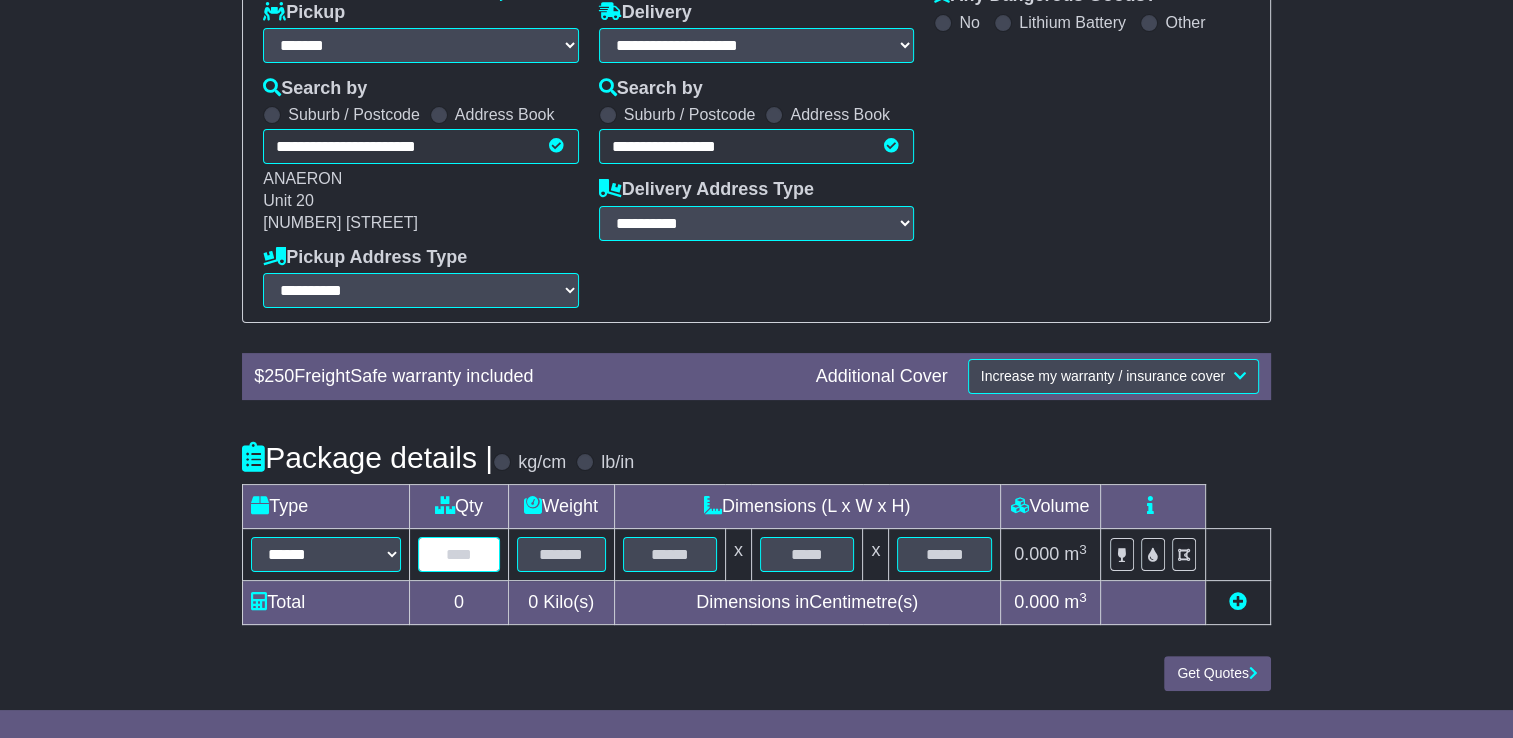 click at bounding box center [458, 554] 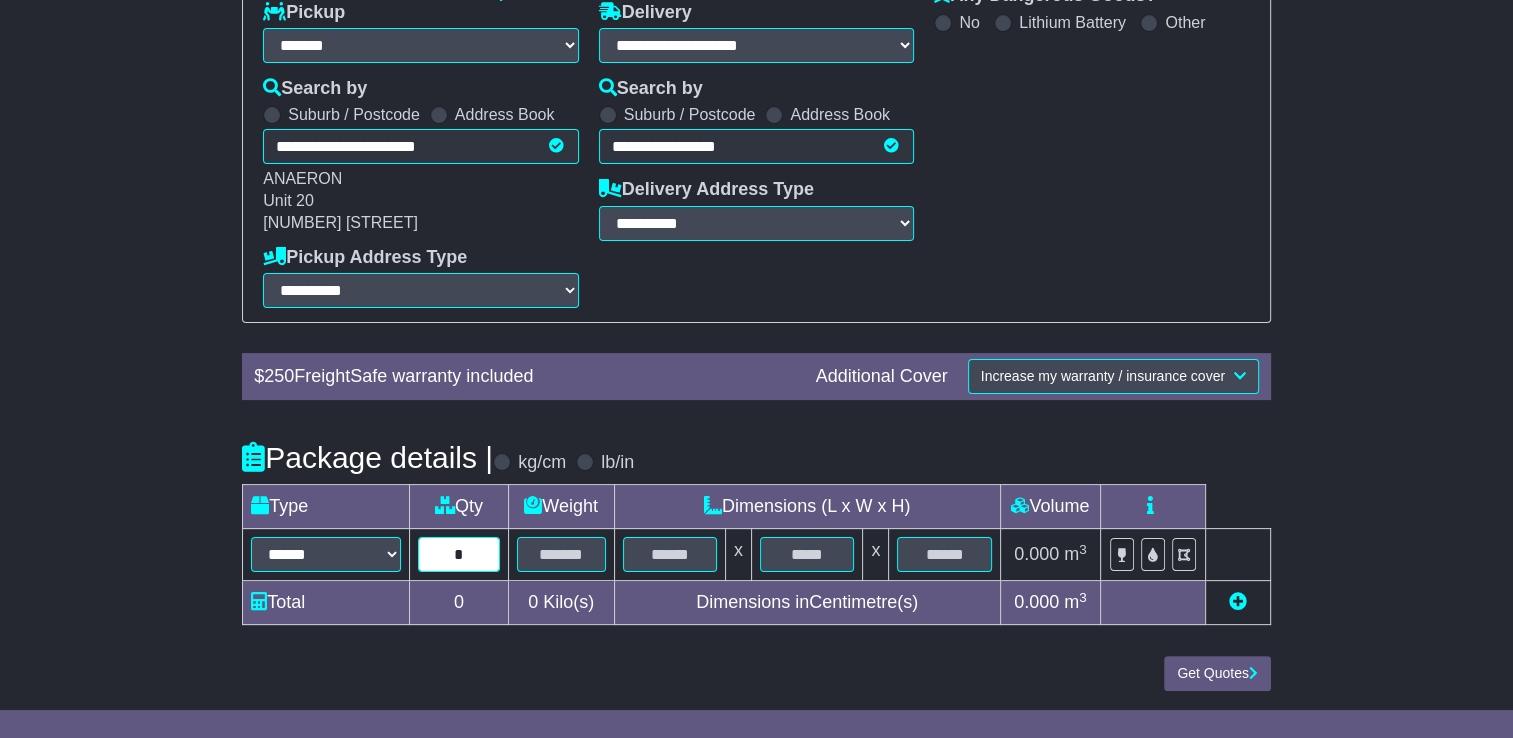 type on "*" 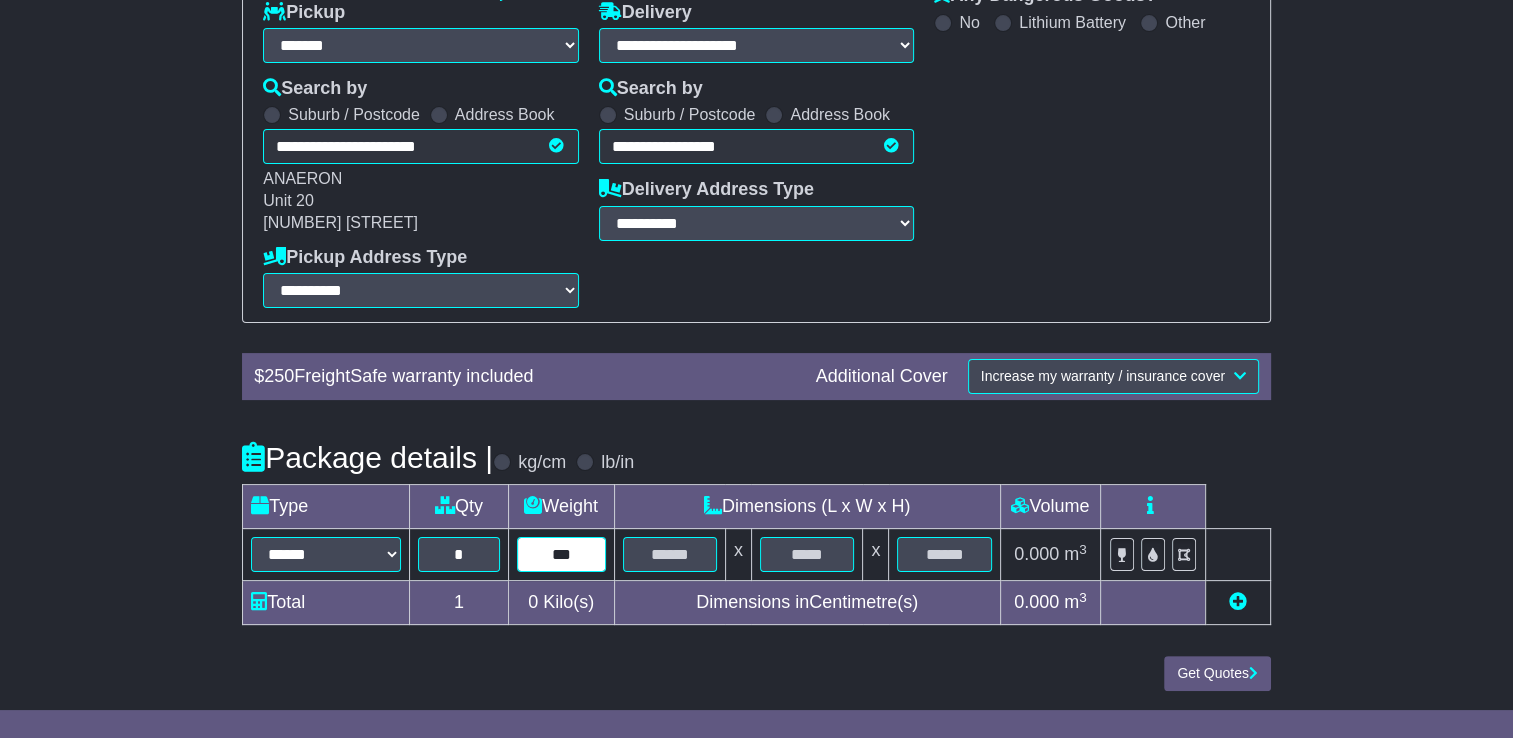 type on "***" 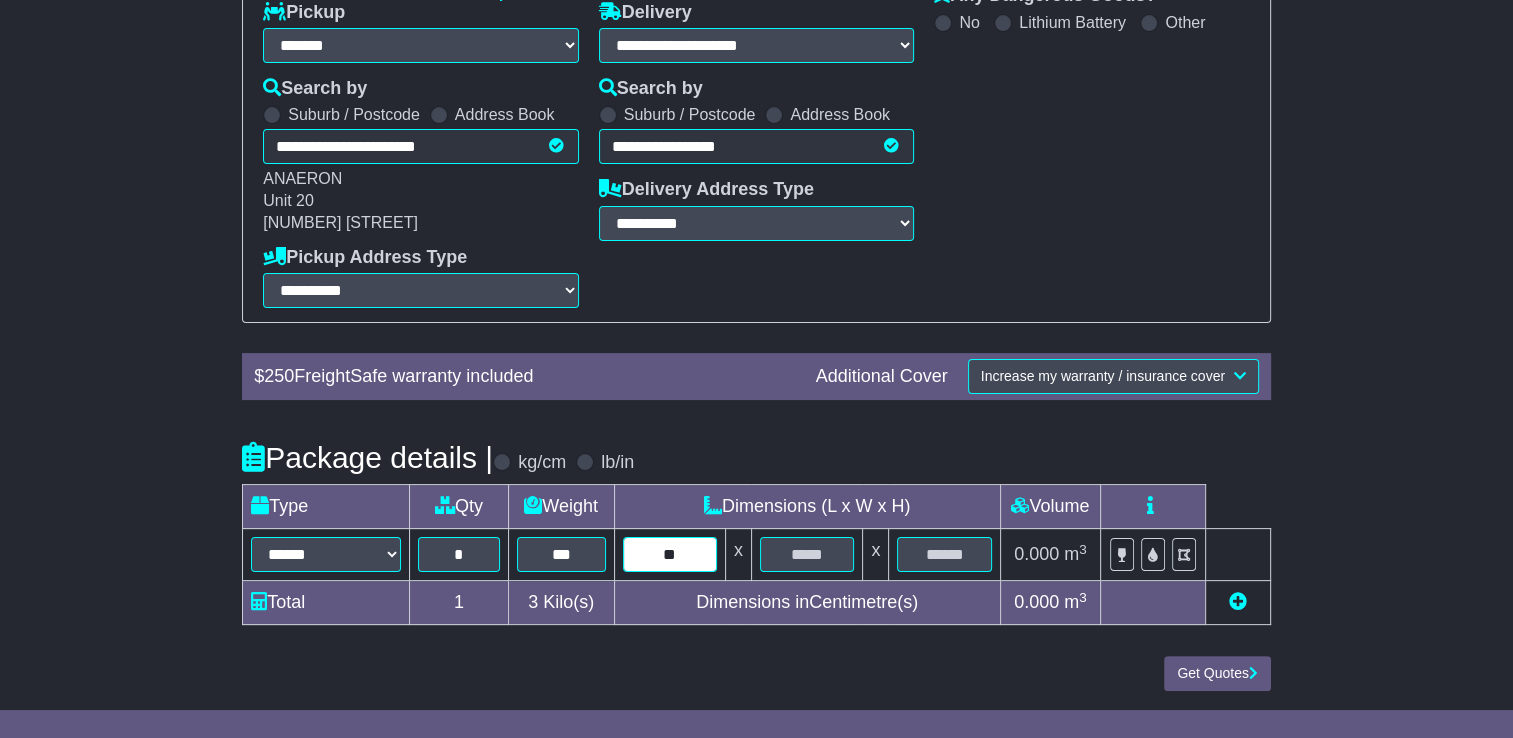 type on "**" 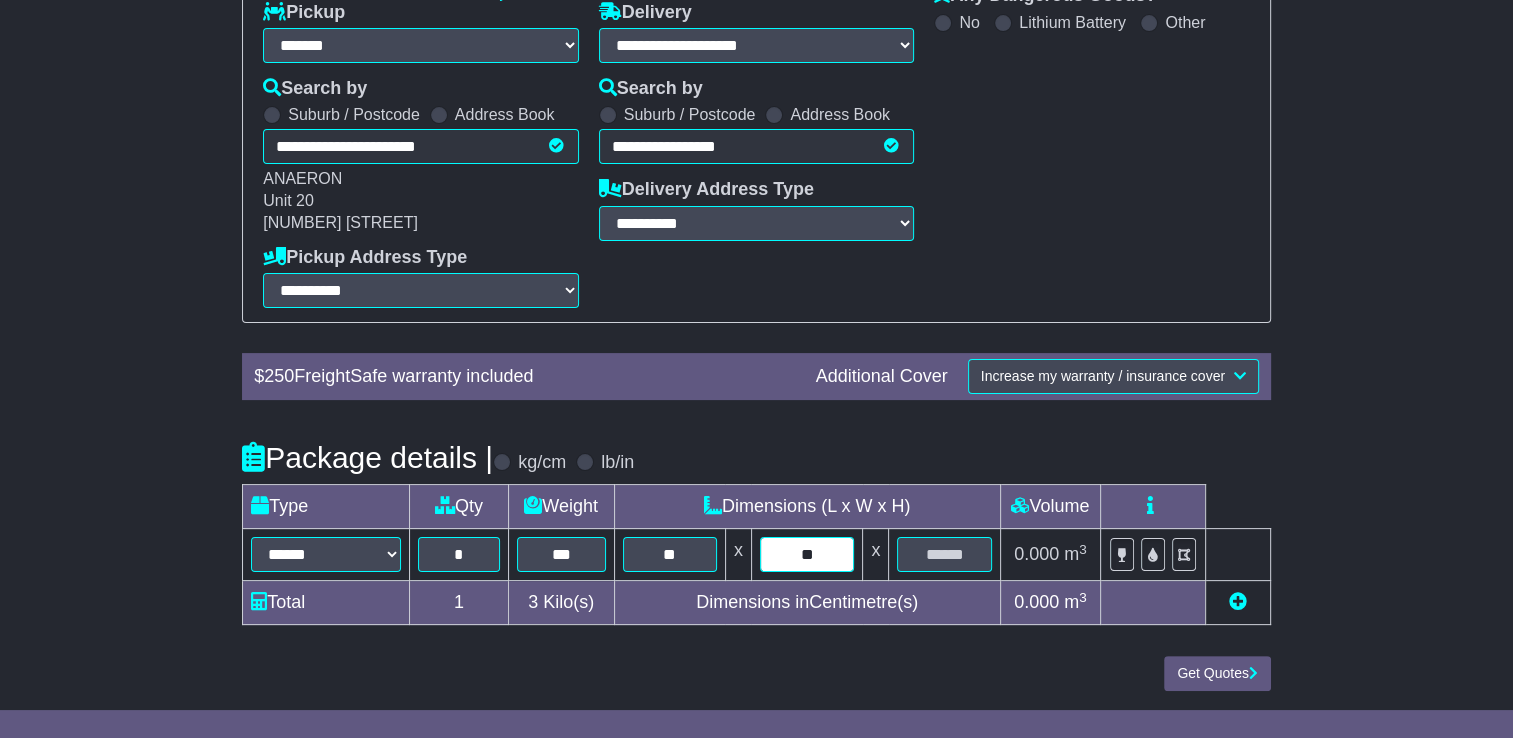 type on "**" 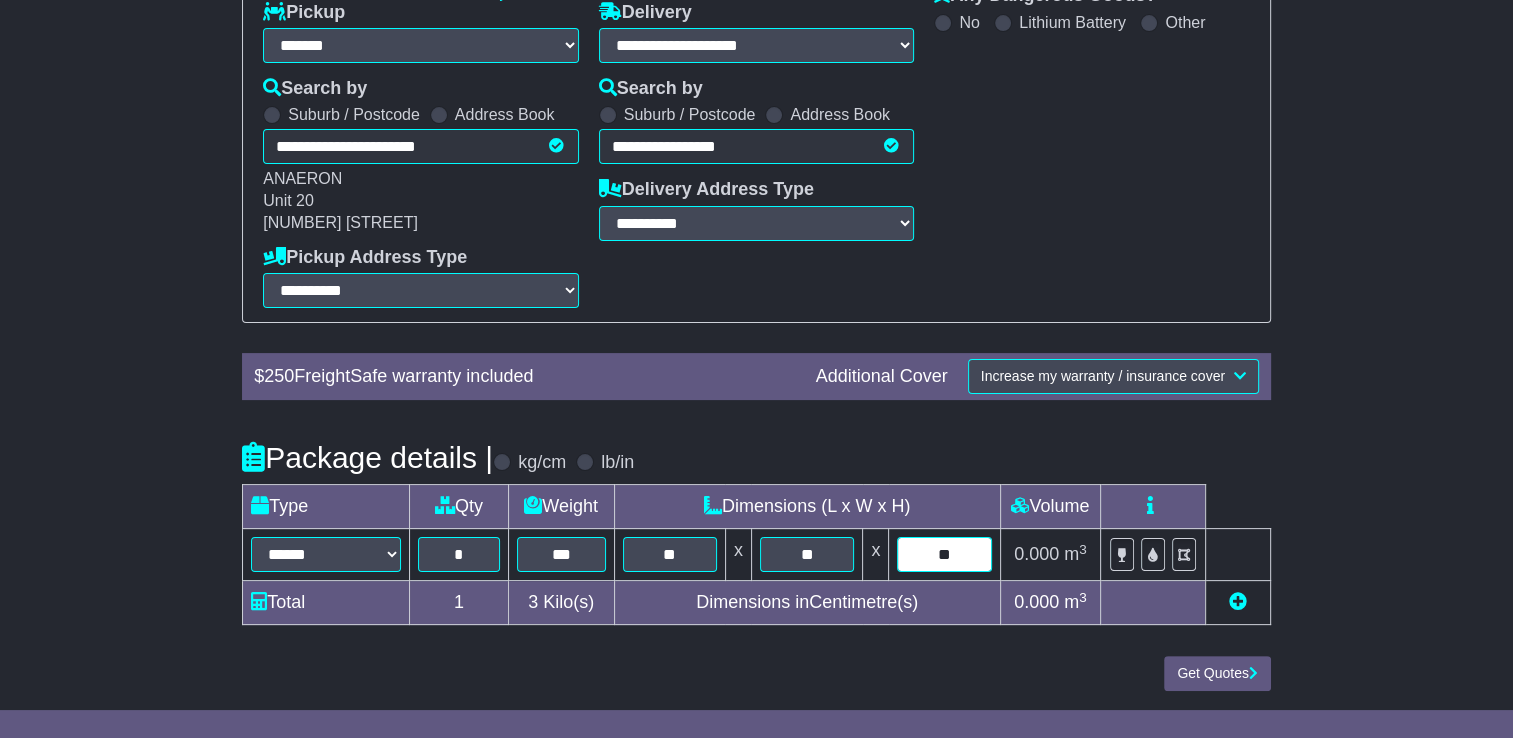 type on "**" 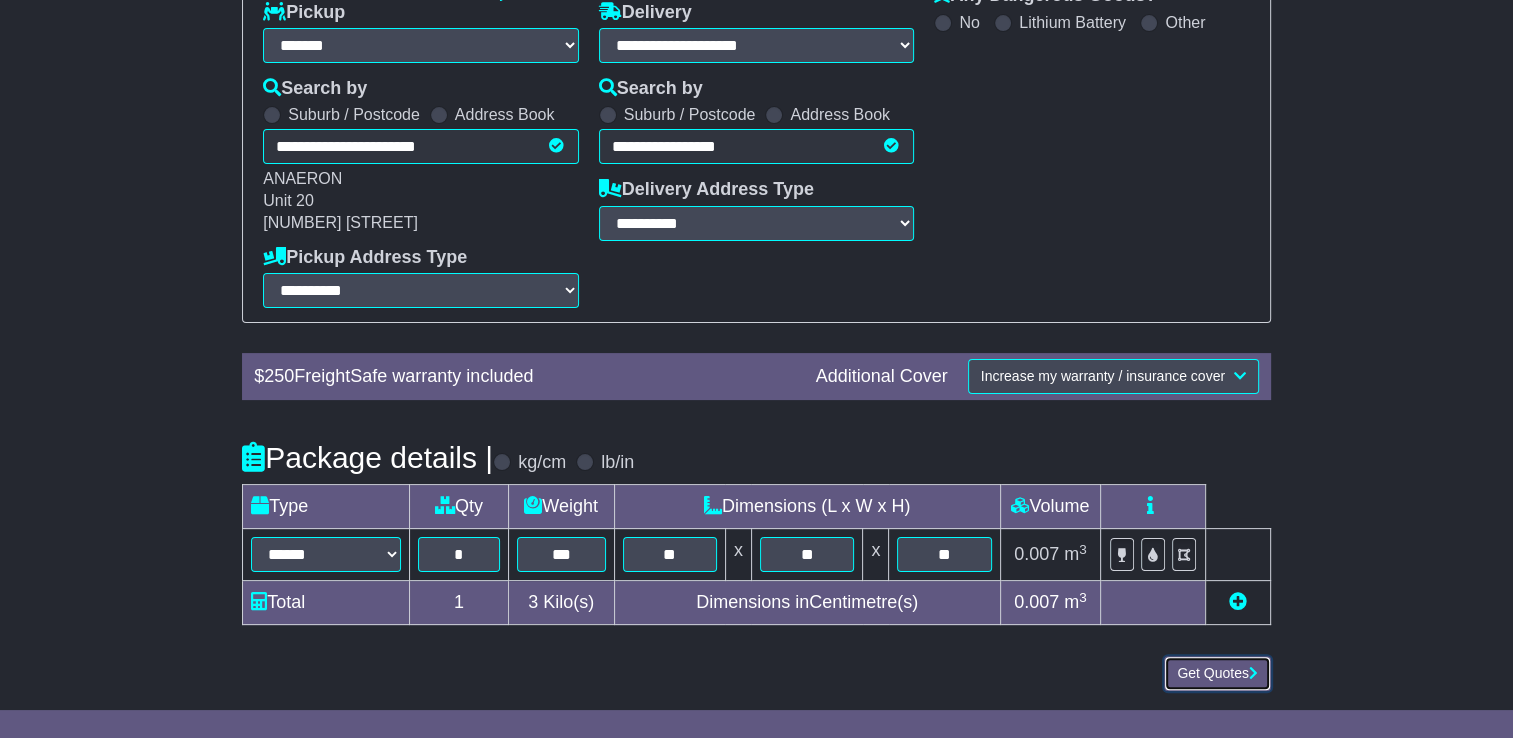 click on "Get Quotes" at bounding box center [1217, 673] 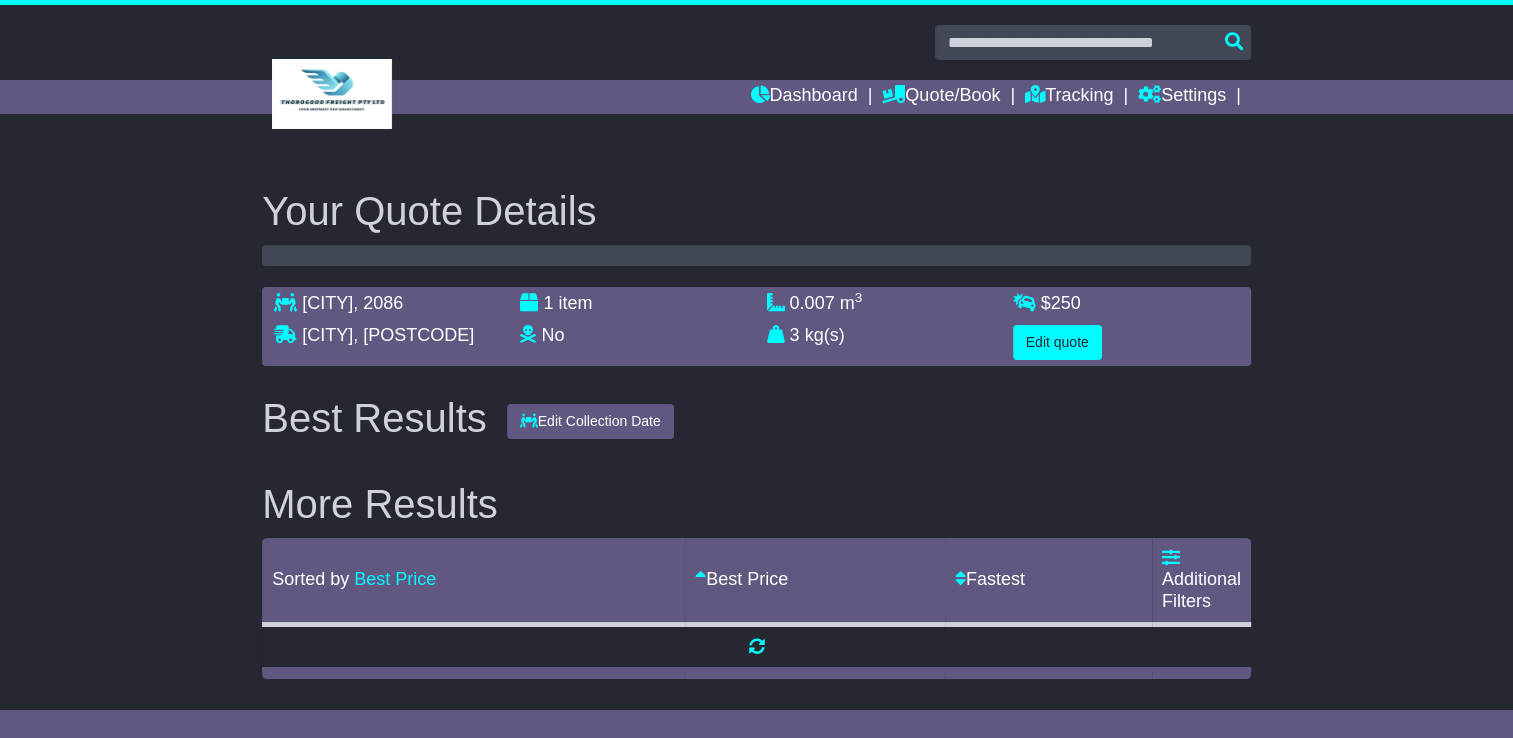 scroll, scrollTop: 0, scrollLeft: 0, axis: both 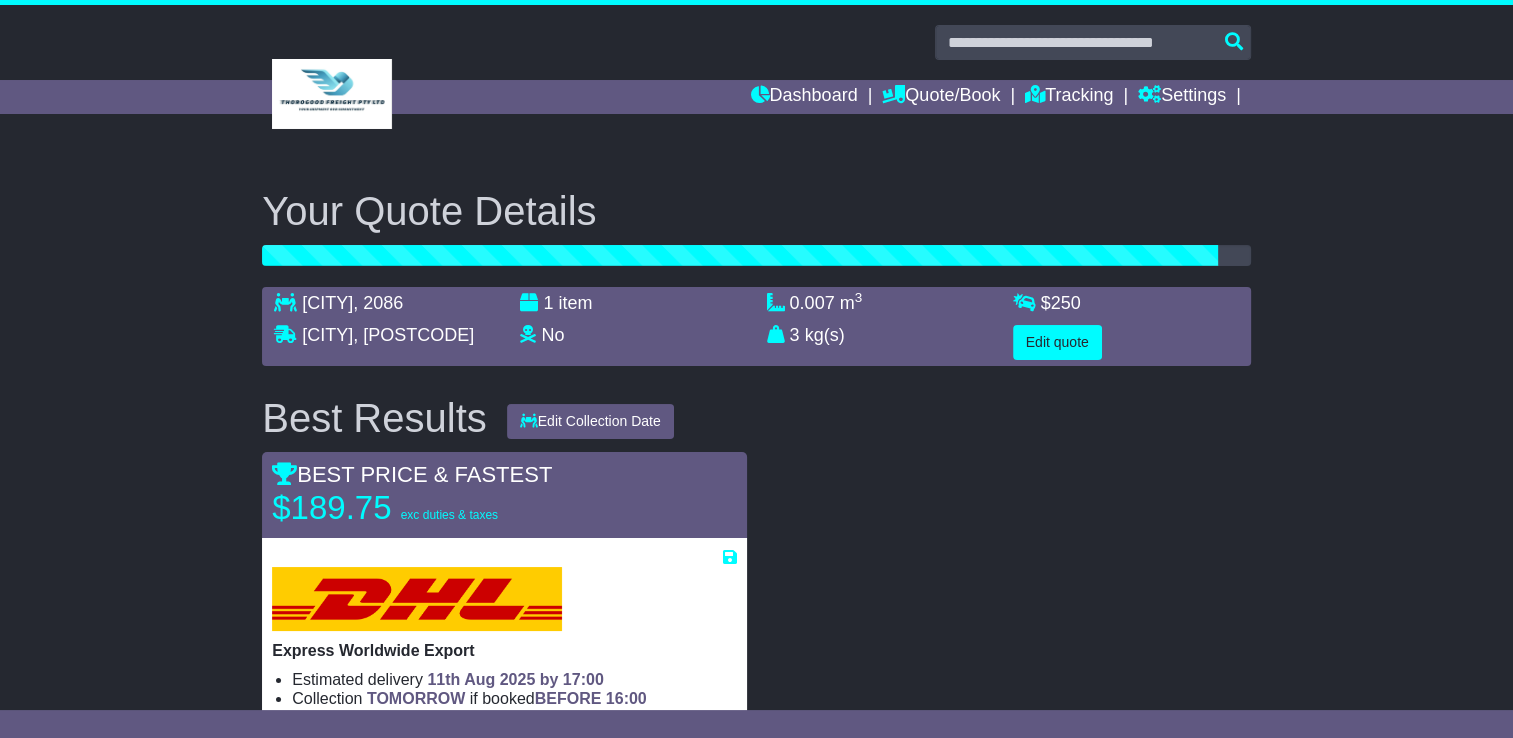 drag, startPoint x: 300, startPoint y: 469, endPoint x: 577, endPoint y: 476, distance: 277.08844 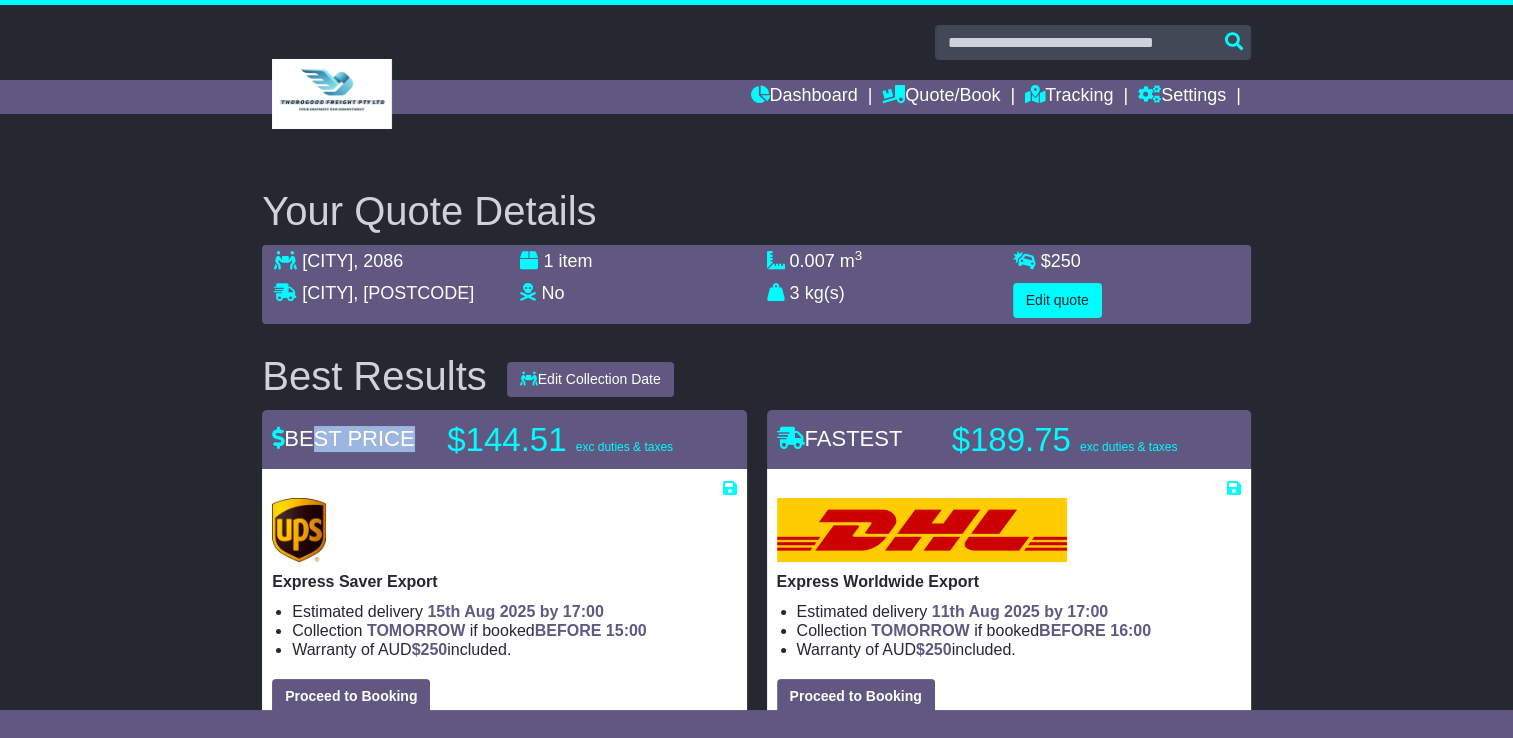 drag, startPoint x: 298, startPoint y: 443, endPoint x: 398, endPoint y: 453, distance: 100.49876 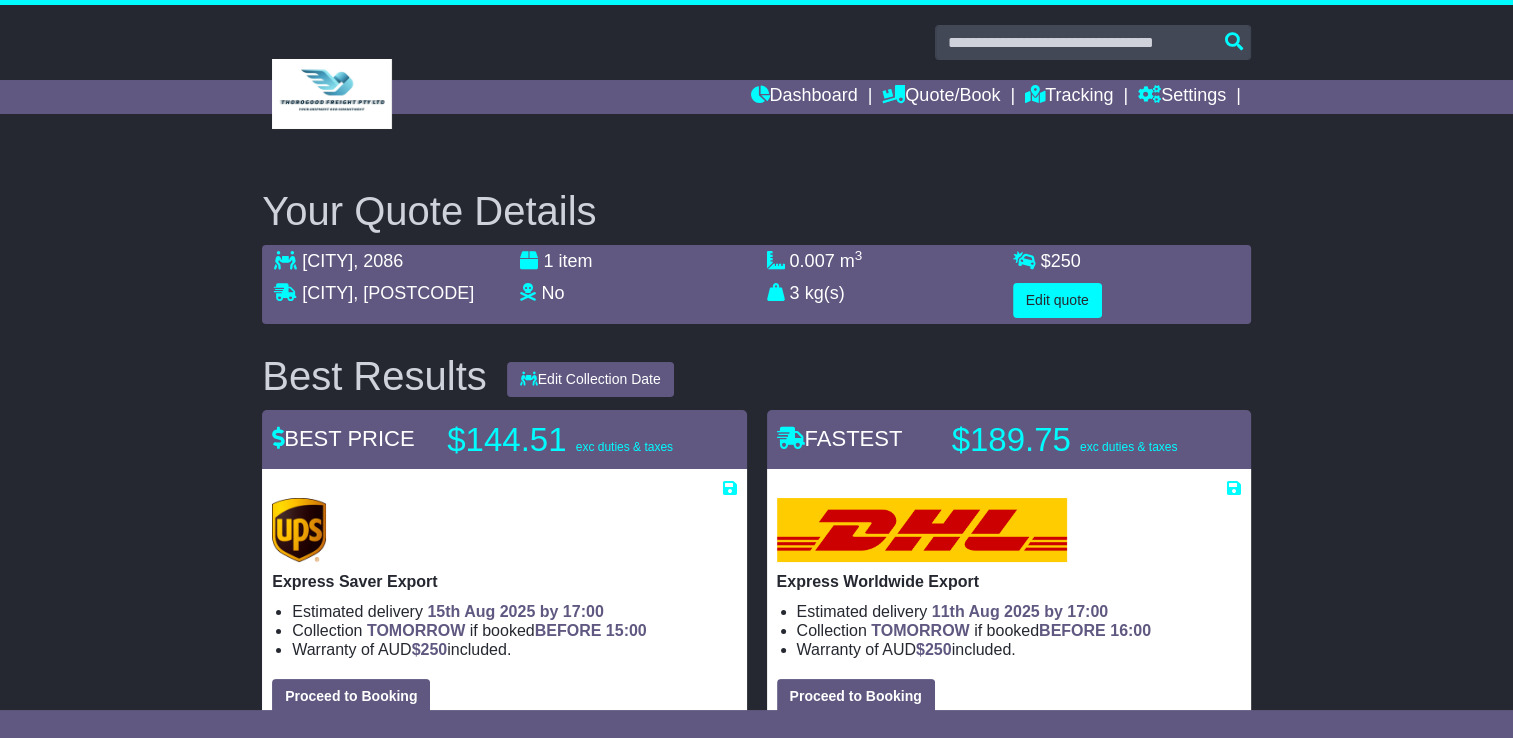 drag, startPoint x: 407, startPoint y: 438, endPoint x: 287, endPoint y: 438, distance: 120 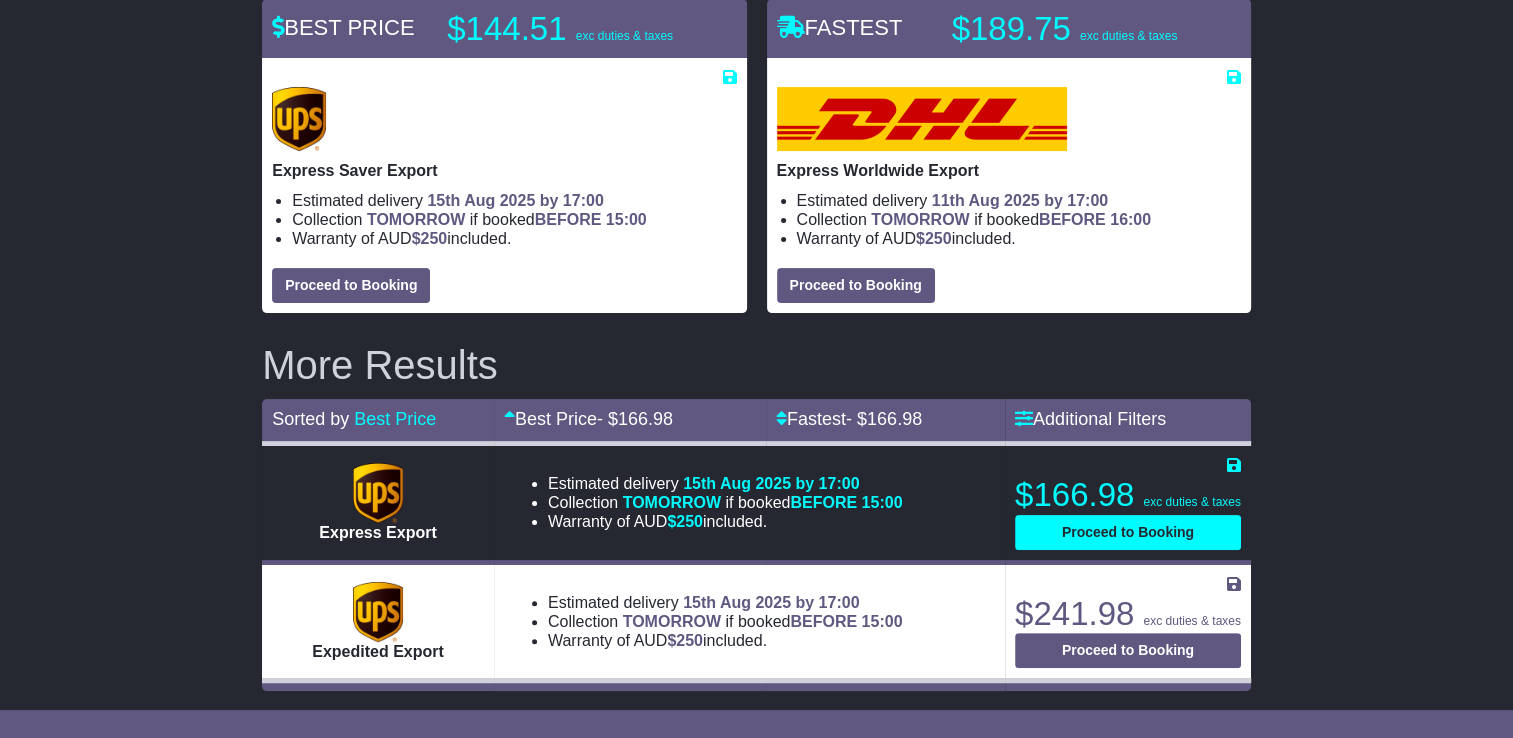 scroll, scrollTop: 111, scrollLeft: 0, axis: vertical 